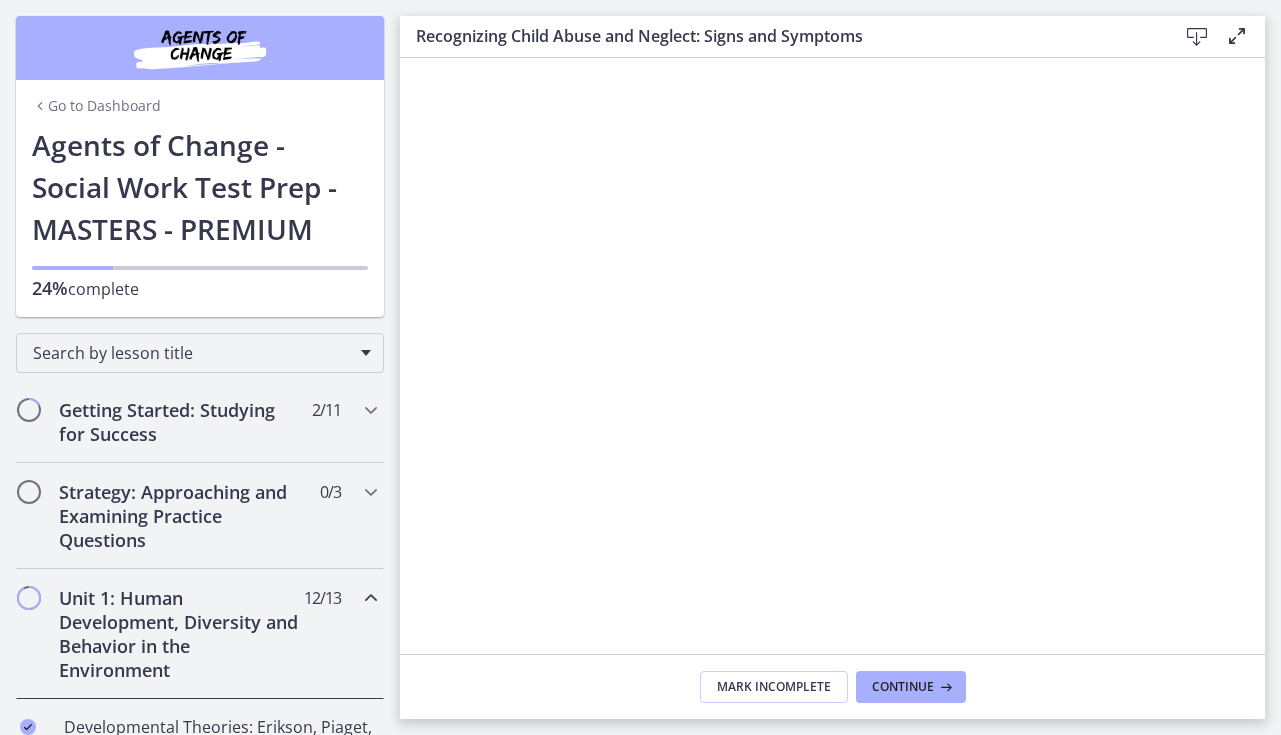 scroll, scrollTop: 0, scrollLeft: 0, axis: both 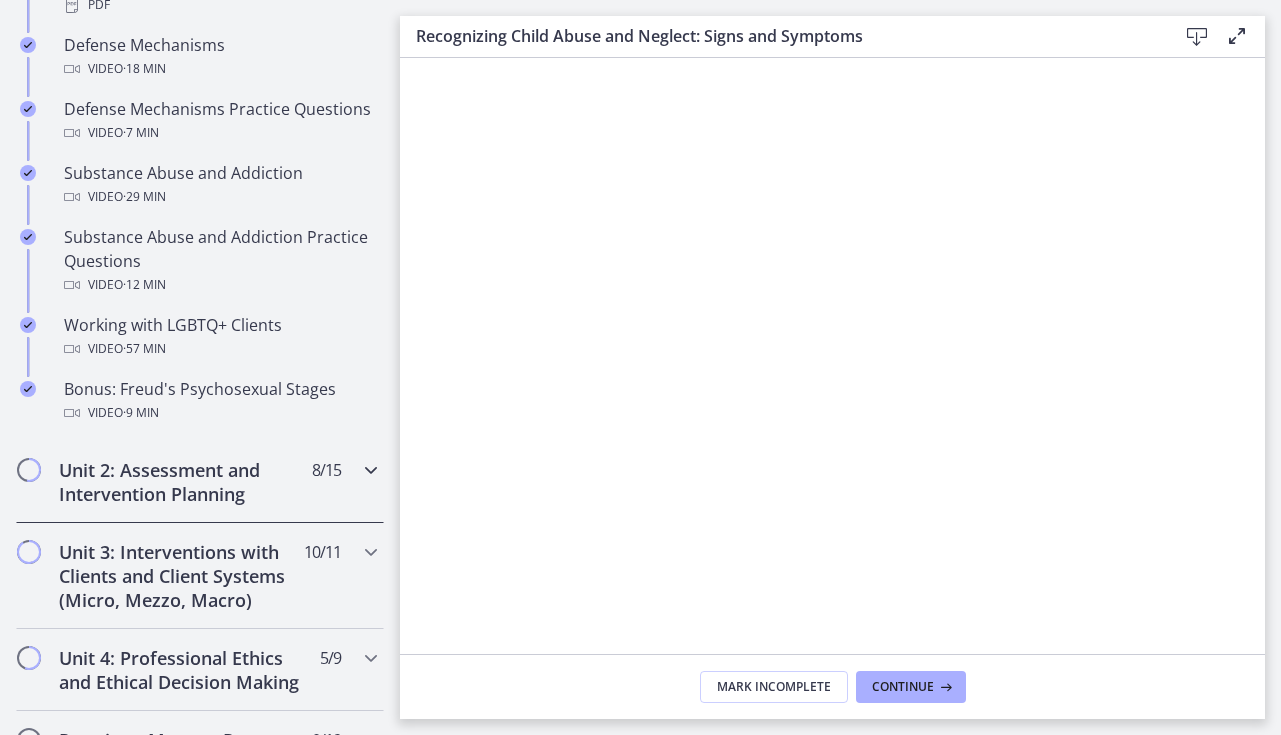 click on "Unit 2: Assessment and Intervention Planning" at bounding box center [181, 482] 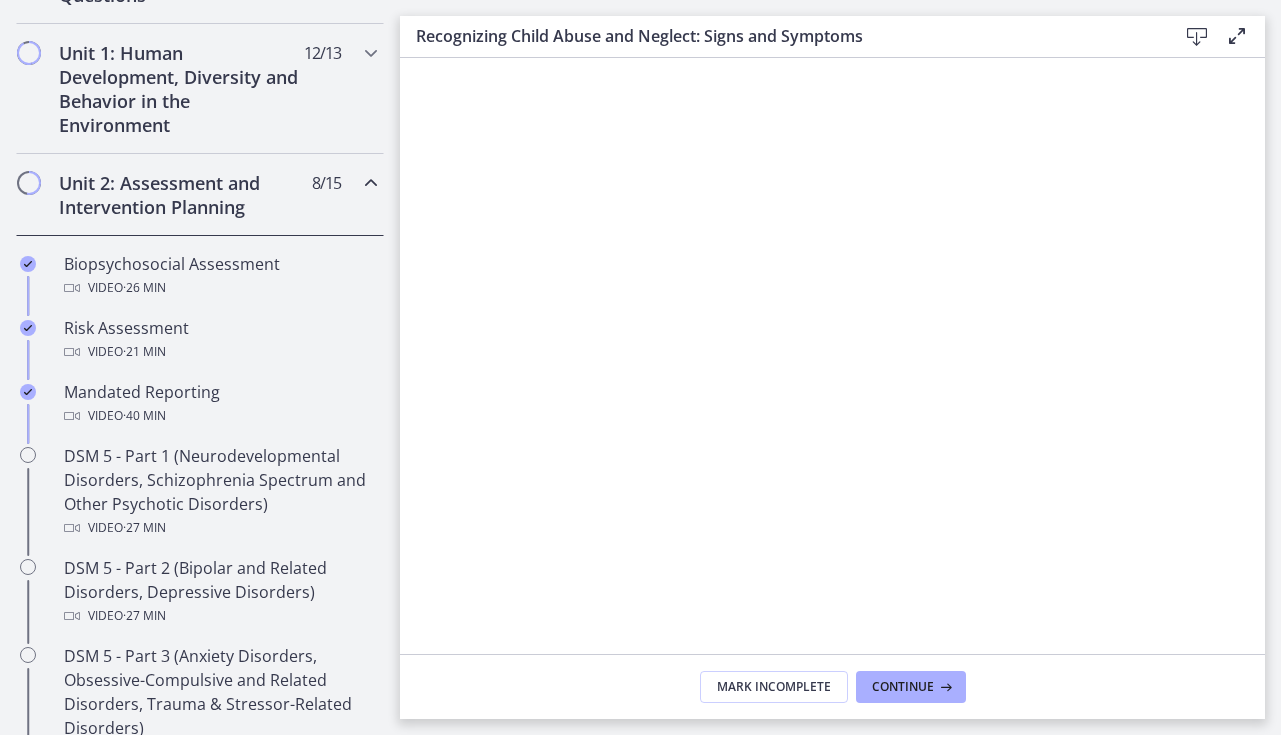 scroll, scrollTop: 544, scrollLeft: 0, axis: vertical 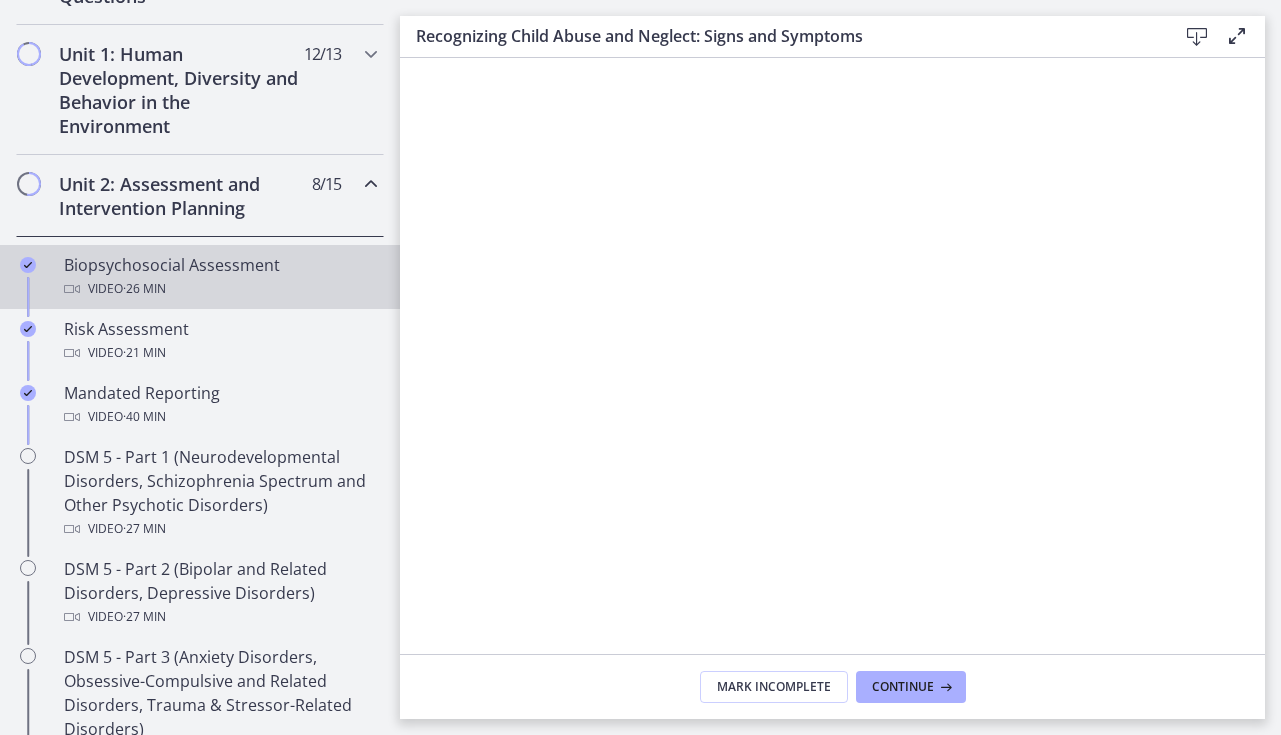 click on "Biopsychosocial Assessment
Video
·  26 min" at bounding box center (200, 277) 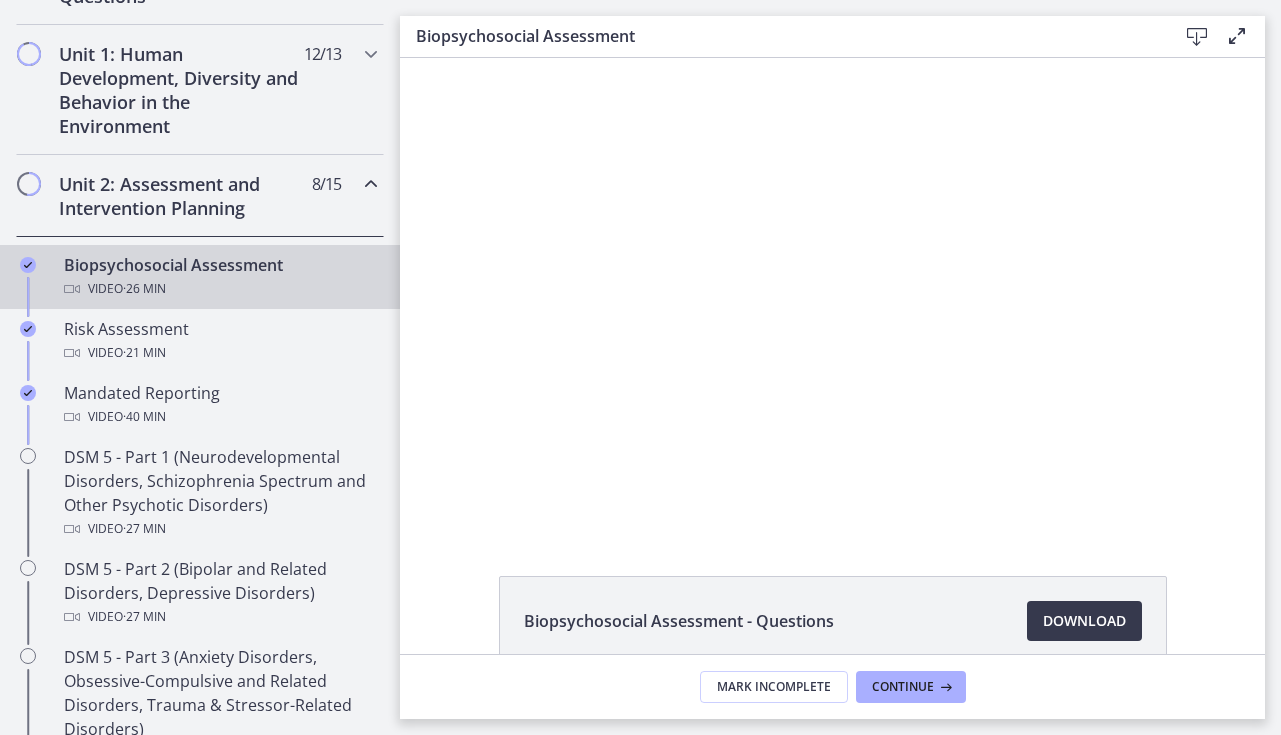 scroll, scrollTop: 0, scrollLeft: 0, axis: both 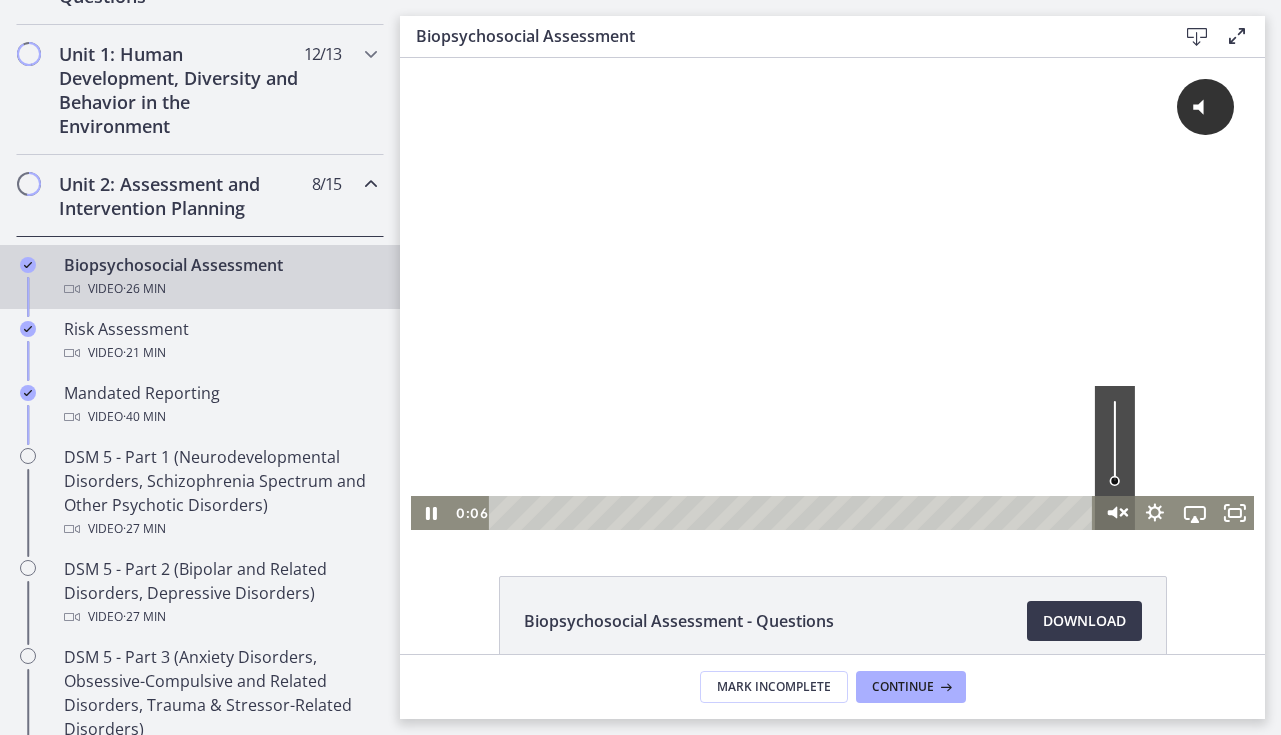 click 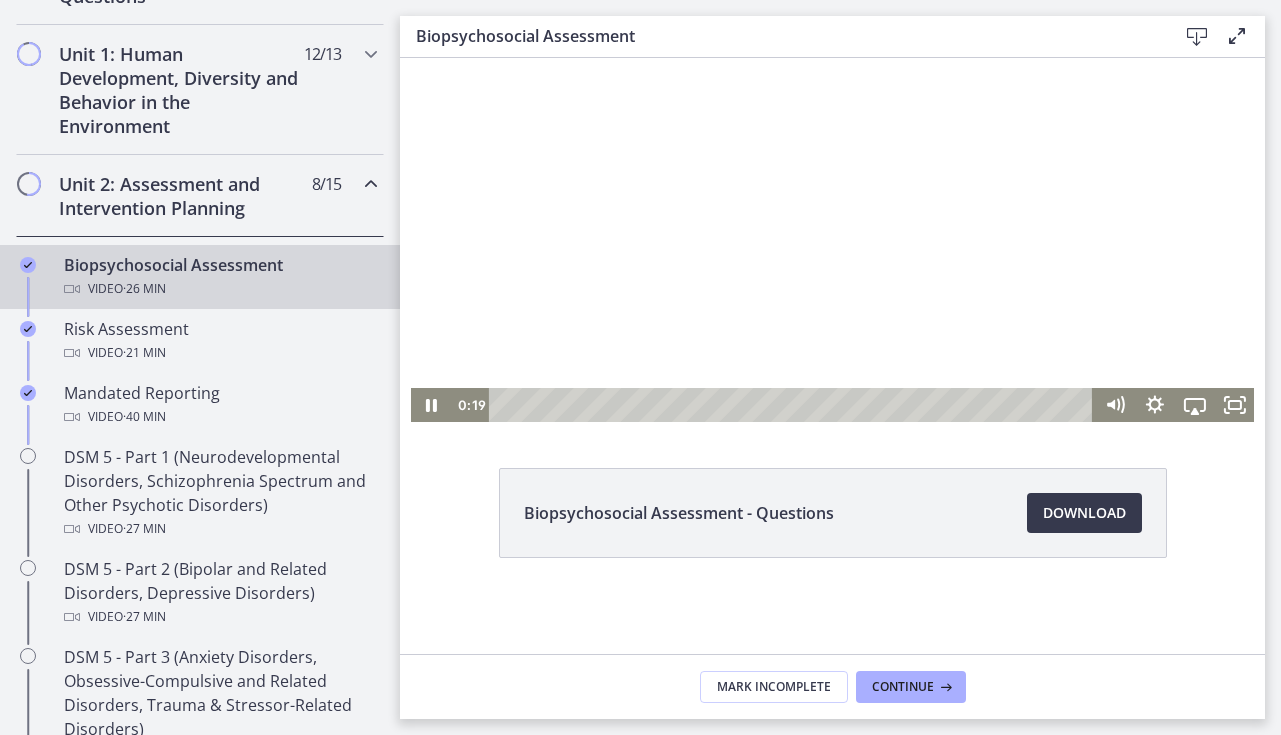 scroll, scrollTop: 108, scrollLeft: 0, axis: vertical 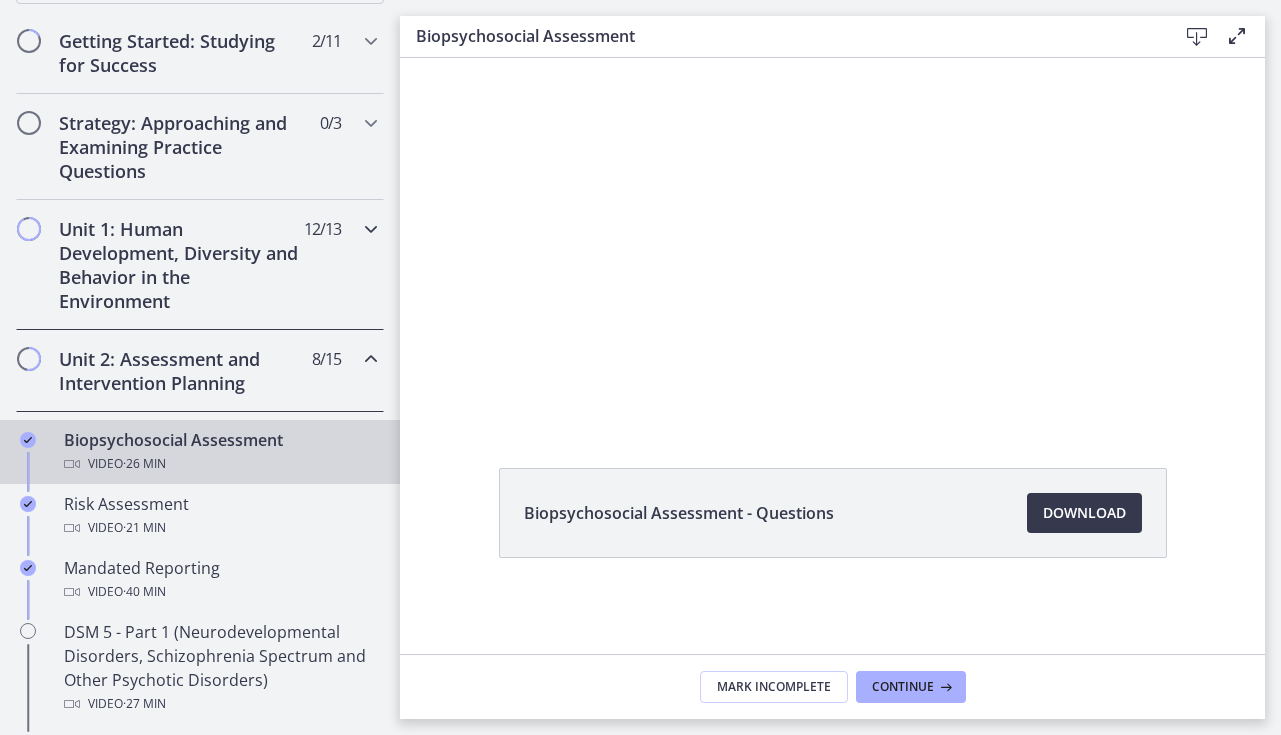 click at bounding box center (371, 229) 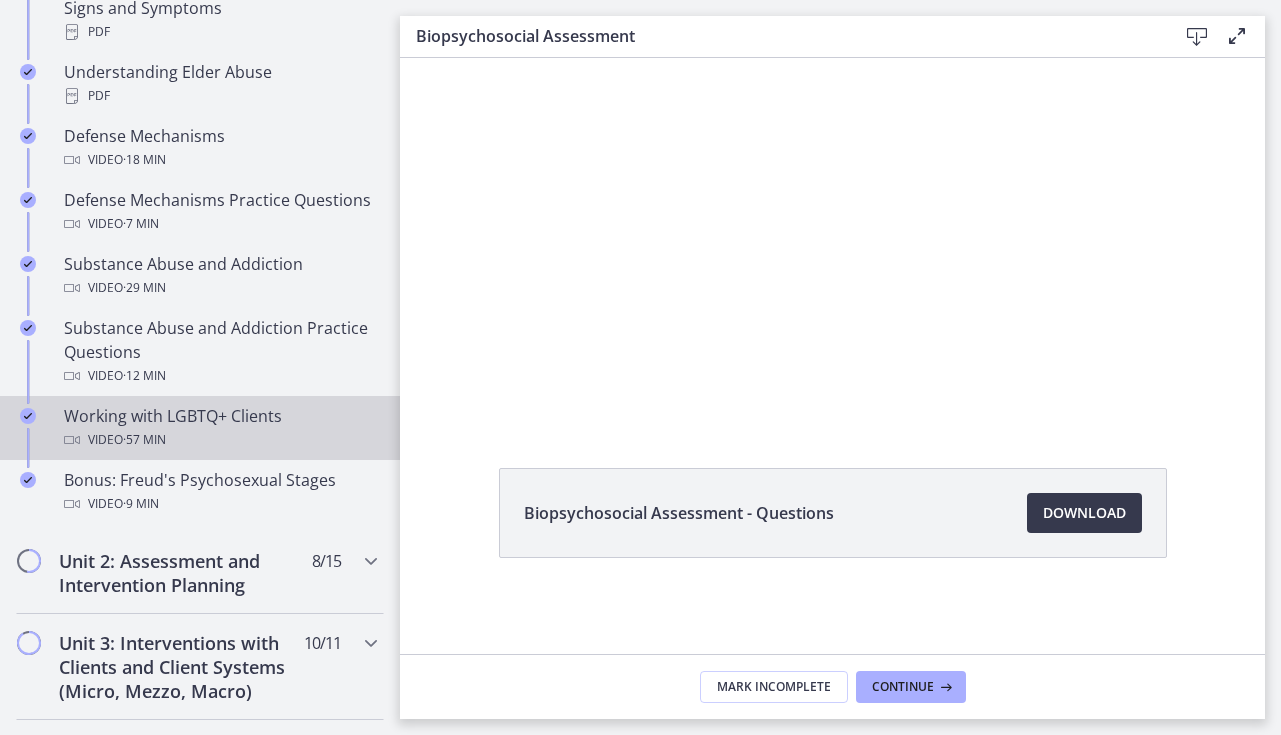 scroll, scrollTop: 1119, scrollLeft: 0, axis: vertical 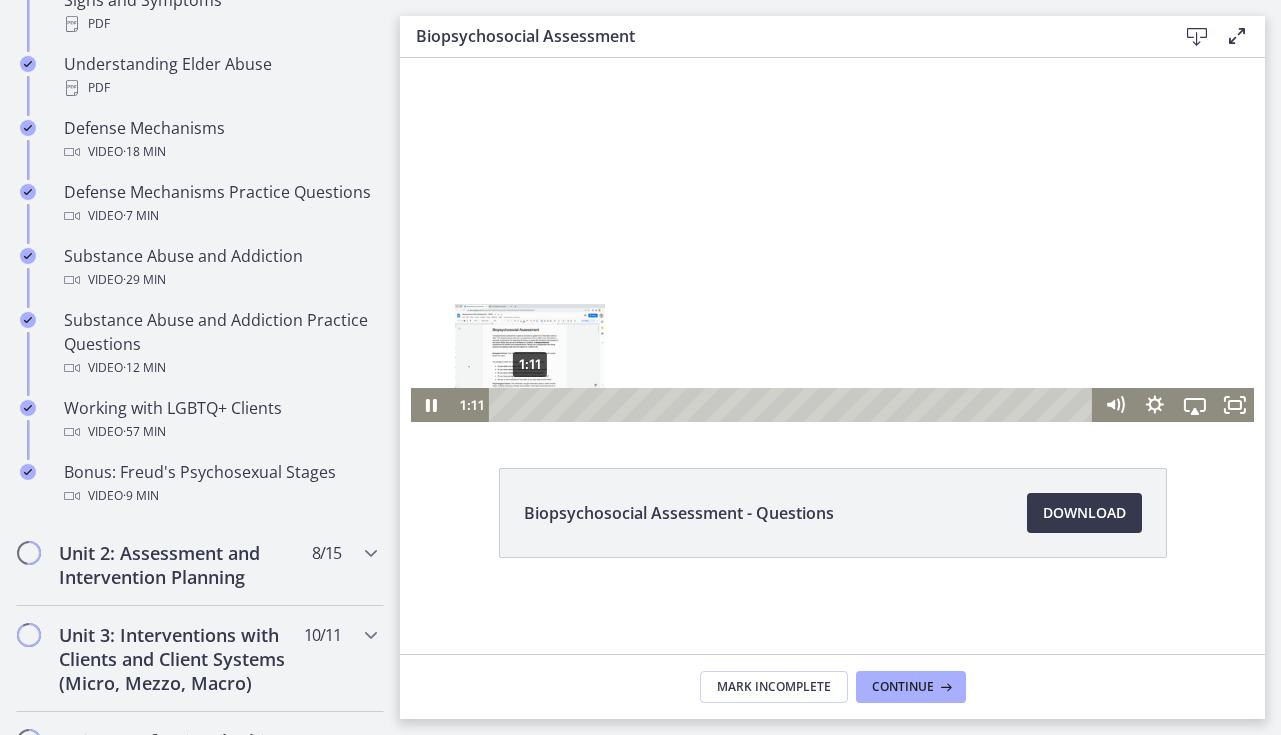 click on "1:11" at bounding box center [794, 405] 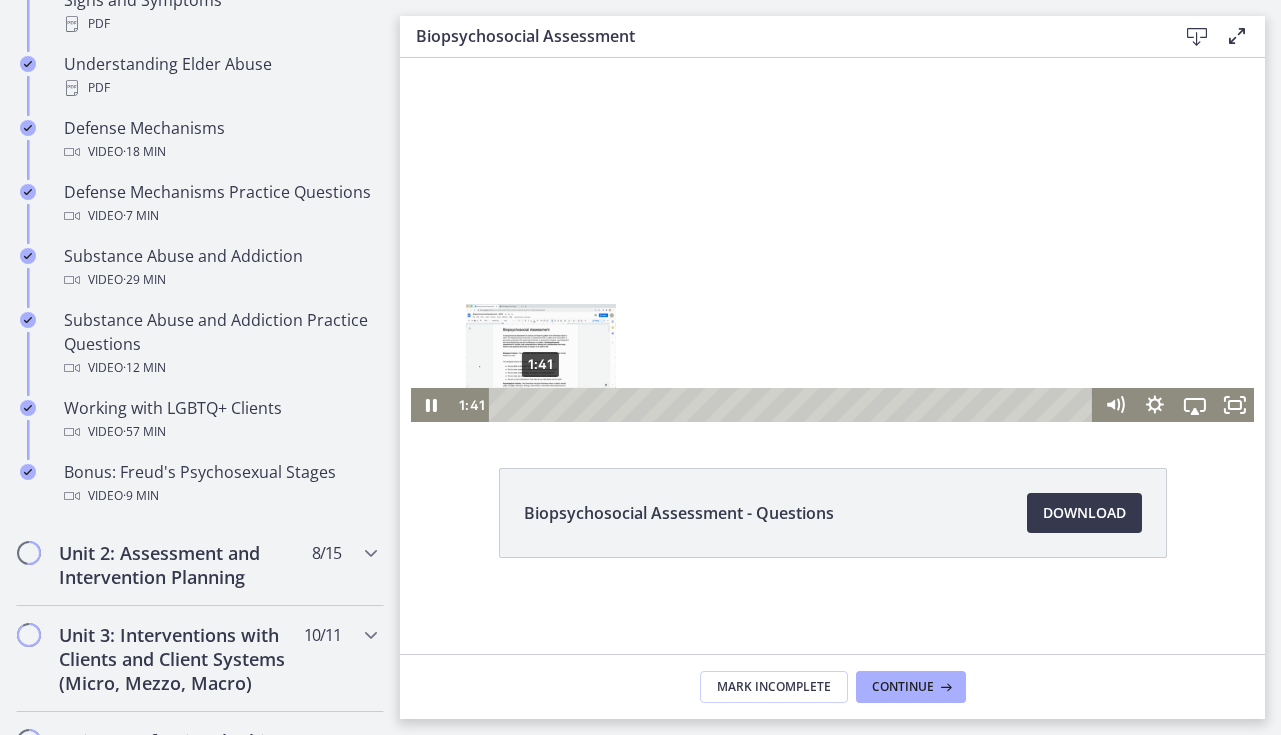 click on "1:41" at bounding box center (794, 405) 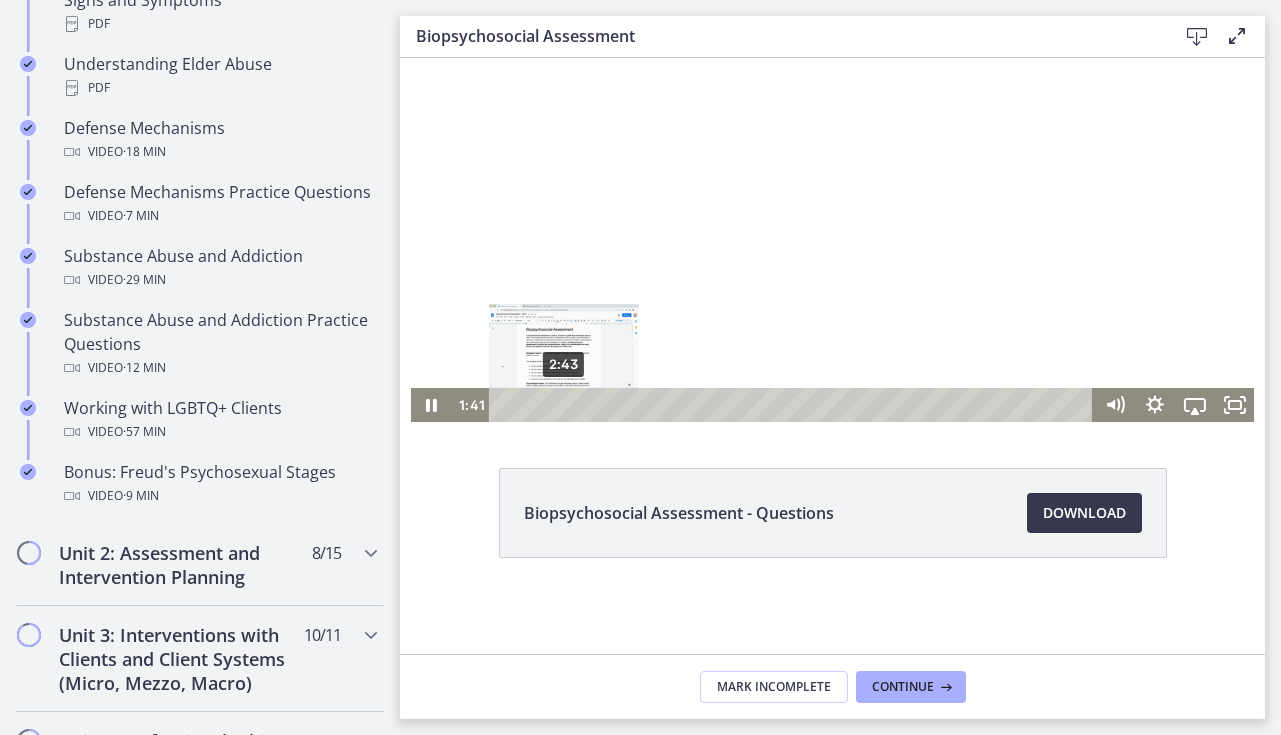 click on "2:43" at bounding box center [794, 405] 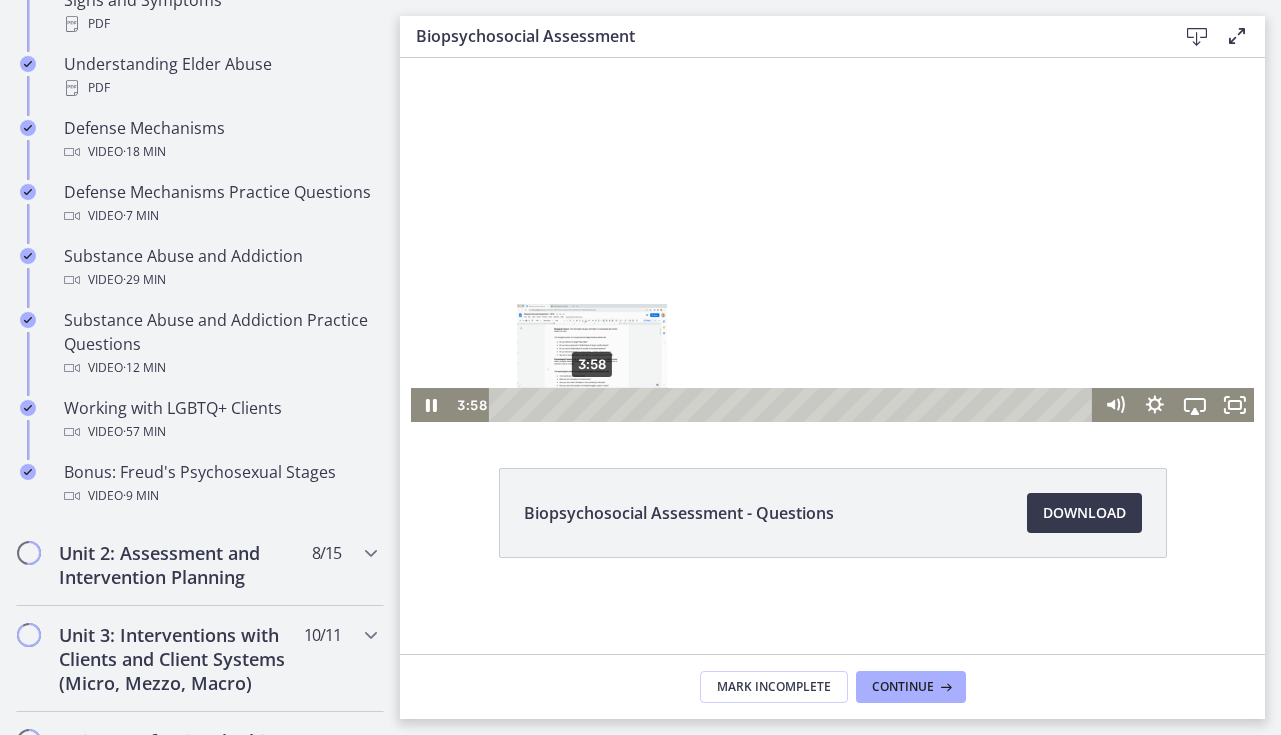click on "3:58" at bounding box center (794, 405) 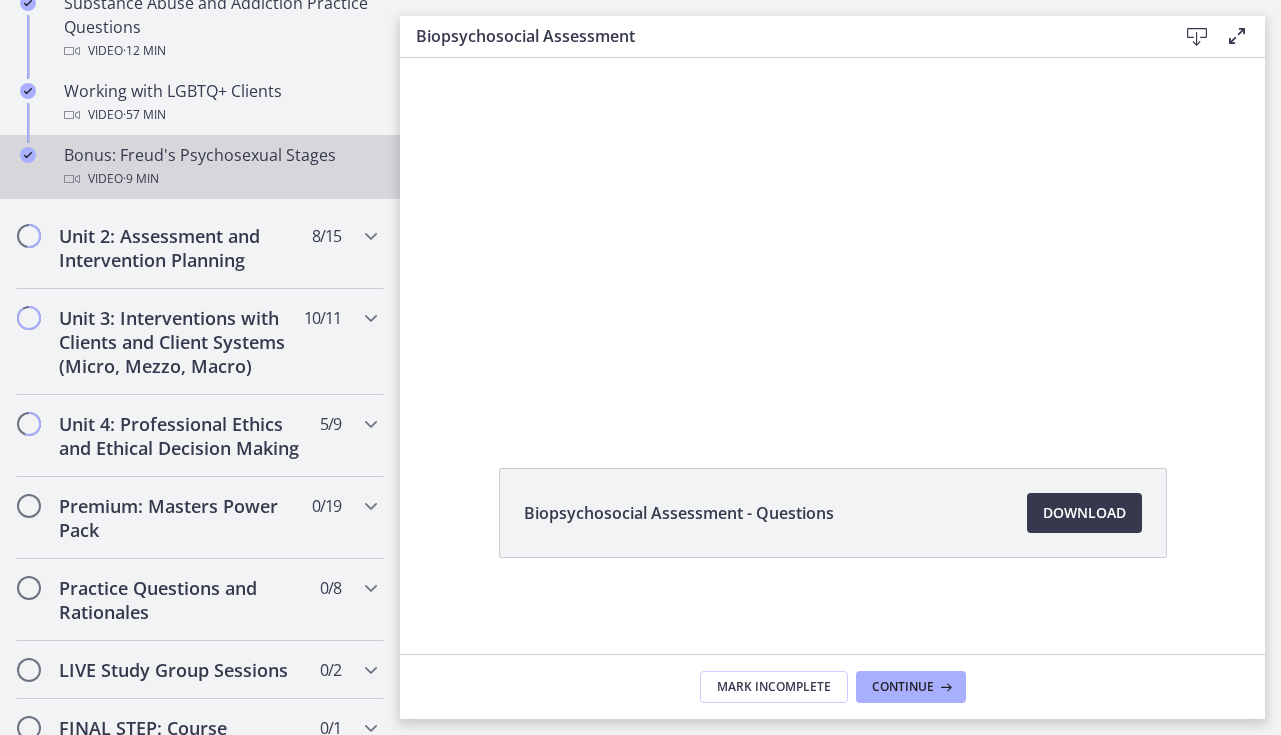 scroll, scrollTop: 1439, scrollLeft: 0, axis: vertical 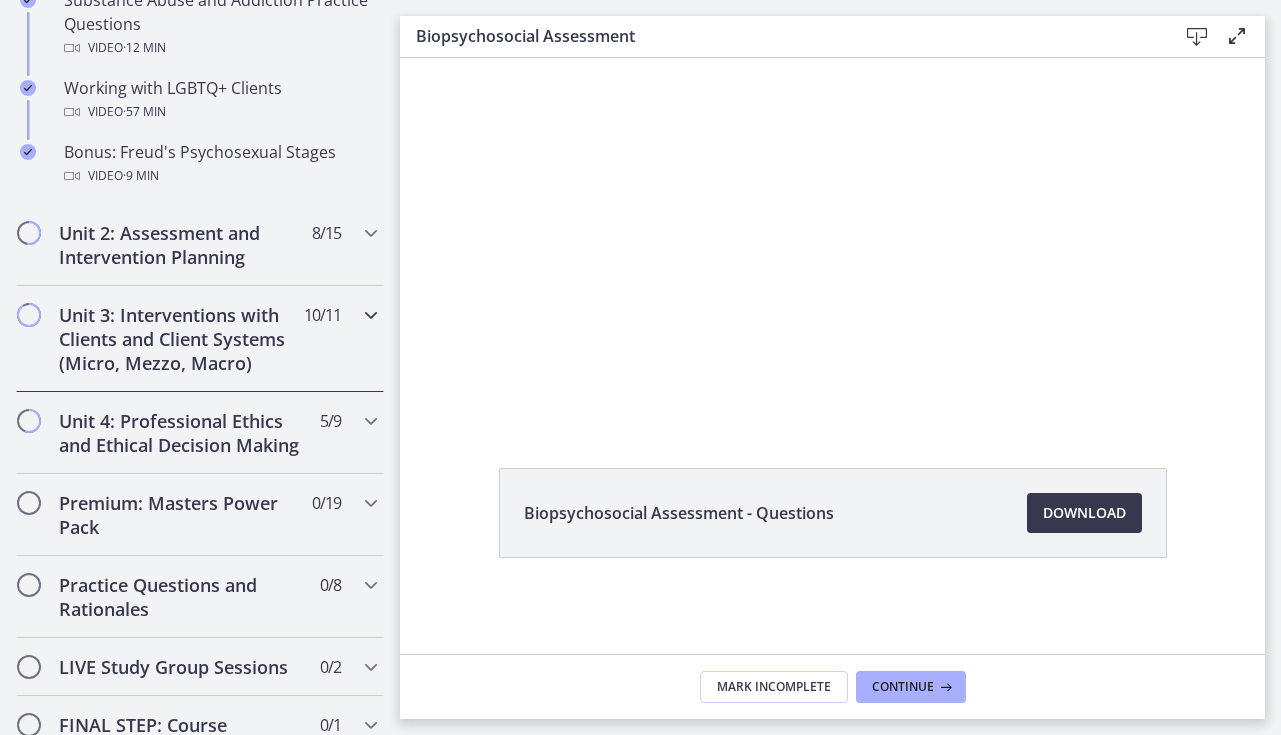 click on "Unit 3: Interventions with Clients and Client Systems (Micro, Mezzo, Macro)
10  /  11
Completed" at bounding box center (200, 339) 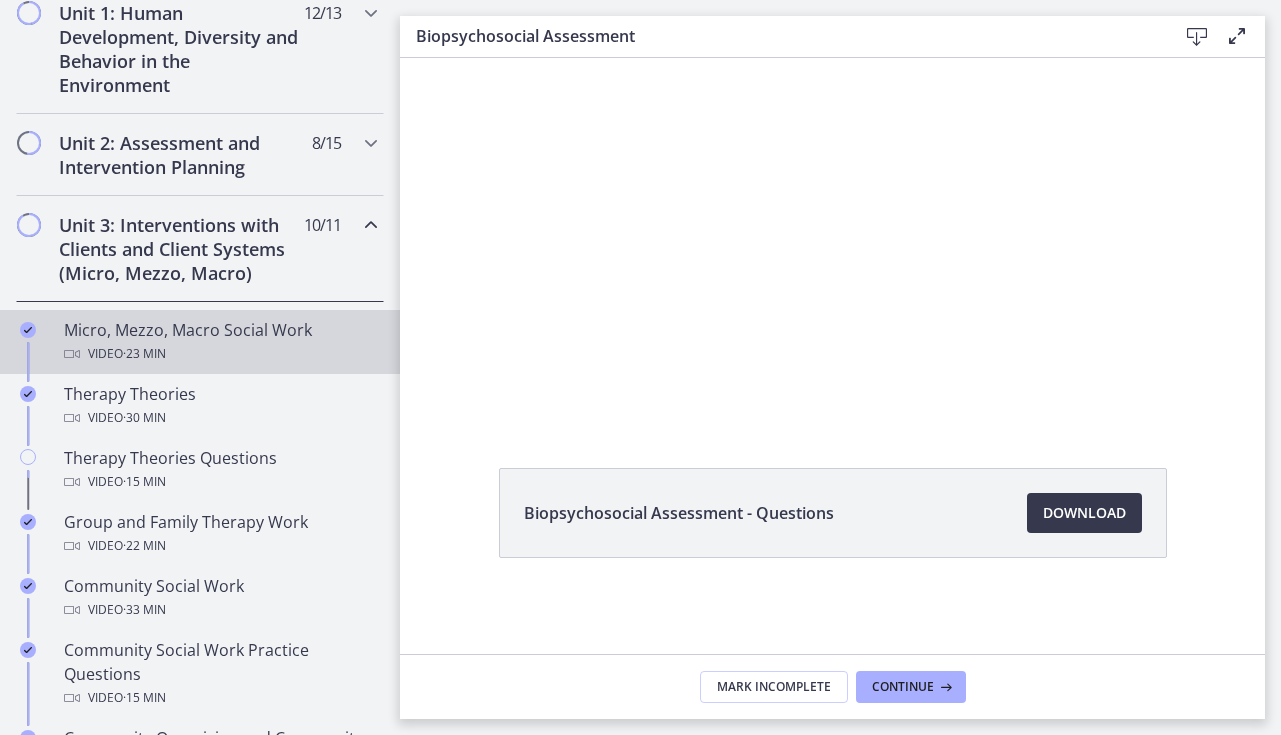 scroll, scrollTop: 550, scrollLeft: 0, axis: vertical 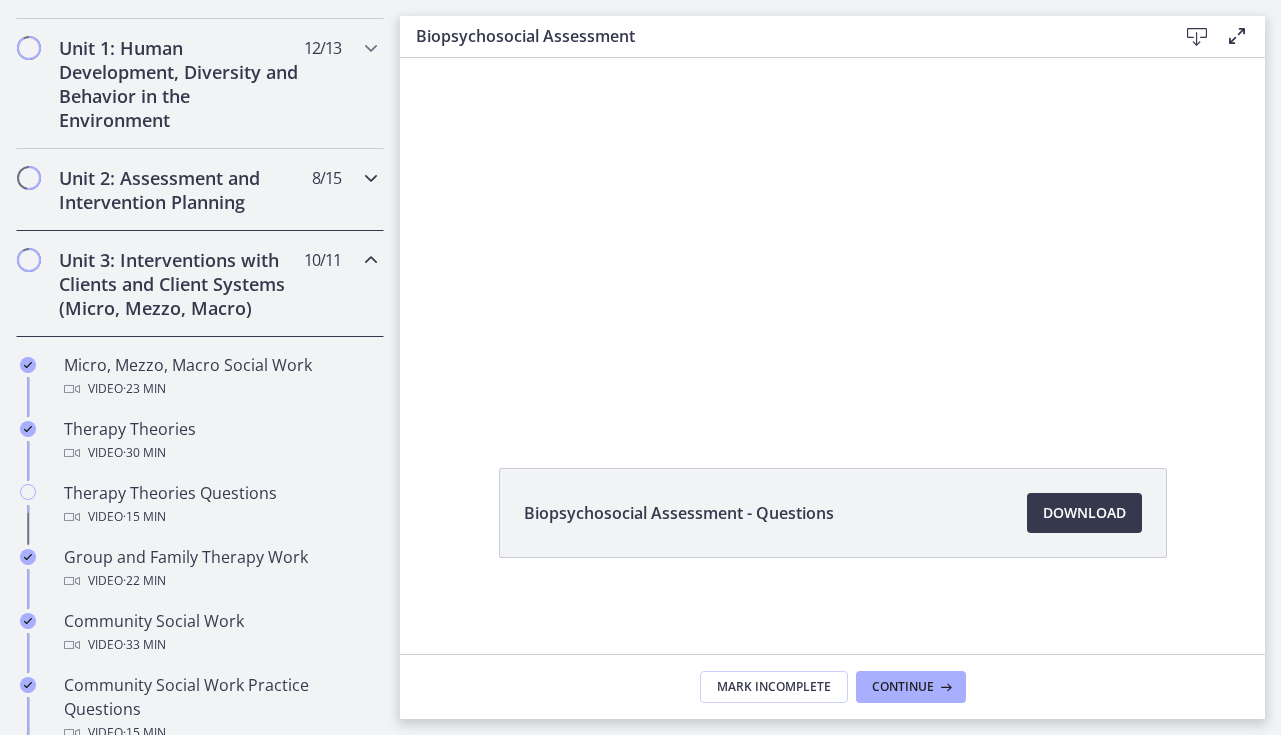 click on "Unit 2: Assessment and Intervention Planning
[NUMBER]  /  [NUMBER]
Completed" at bounding box center [200, 190] 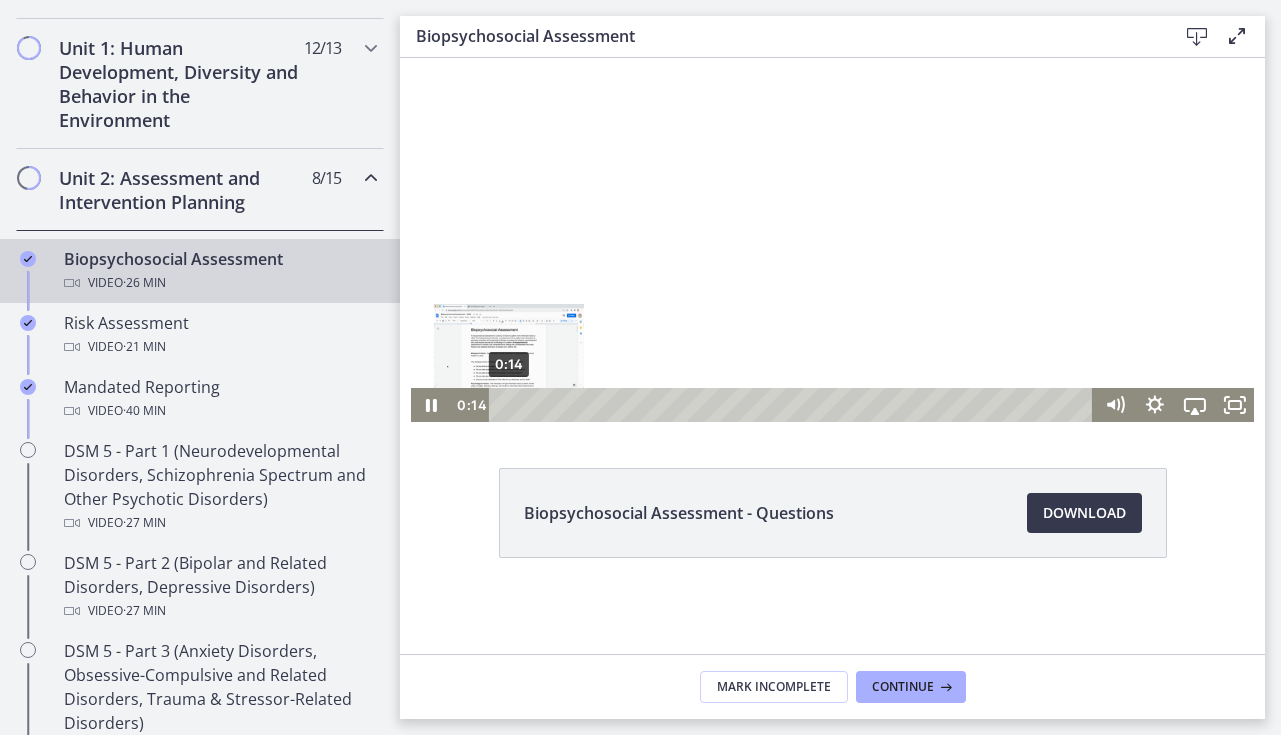 click on "0:14" at bounding box center [794, 405] 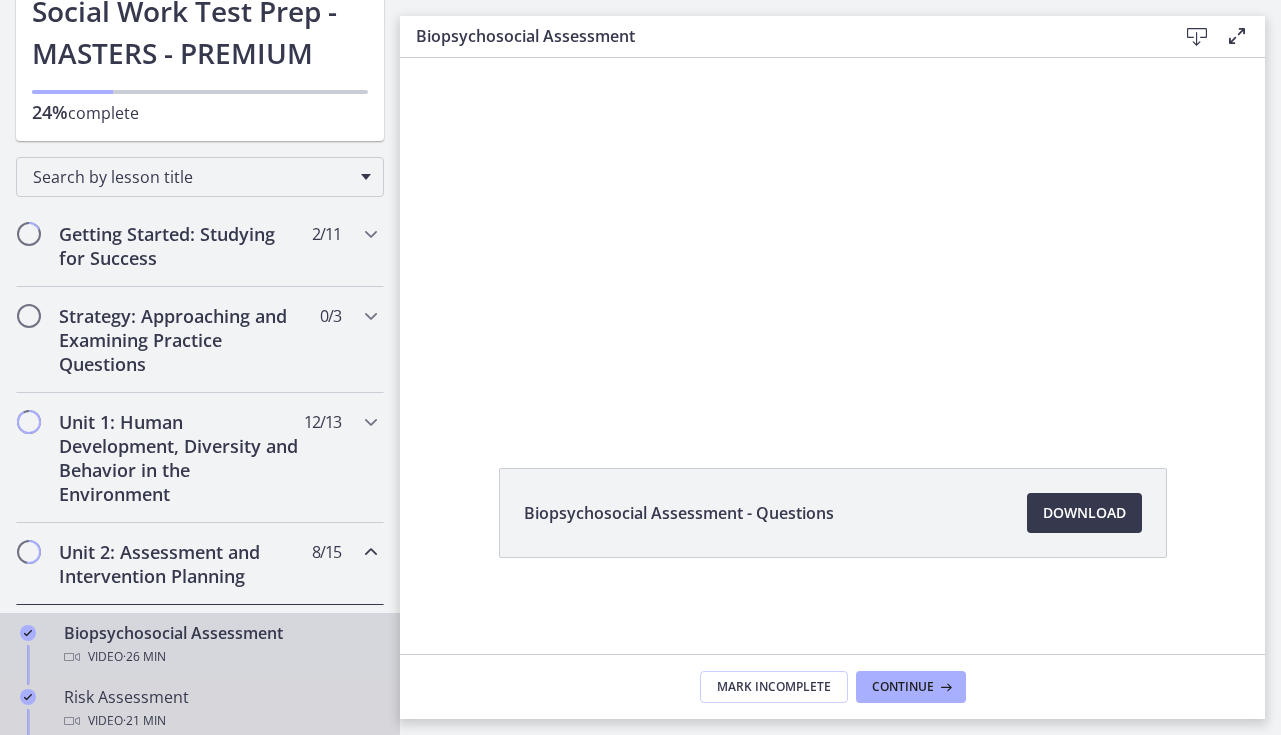 scroll, scrollTop: 174, scrollLeft: 0, axis: vertical 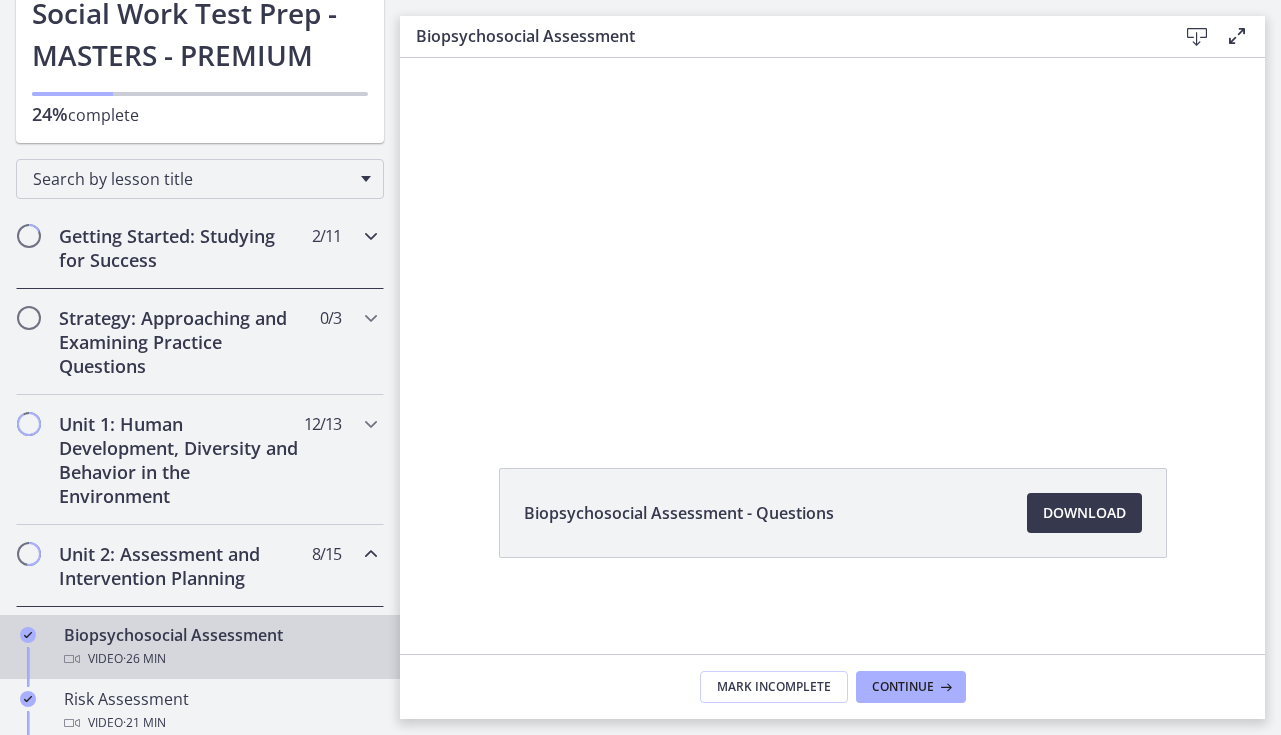 click on "Getting Started: Studying for Success" at bounding box center [181, 248] 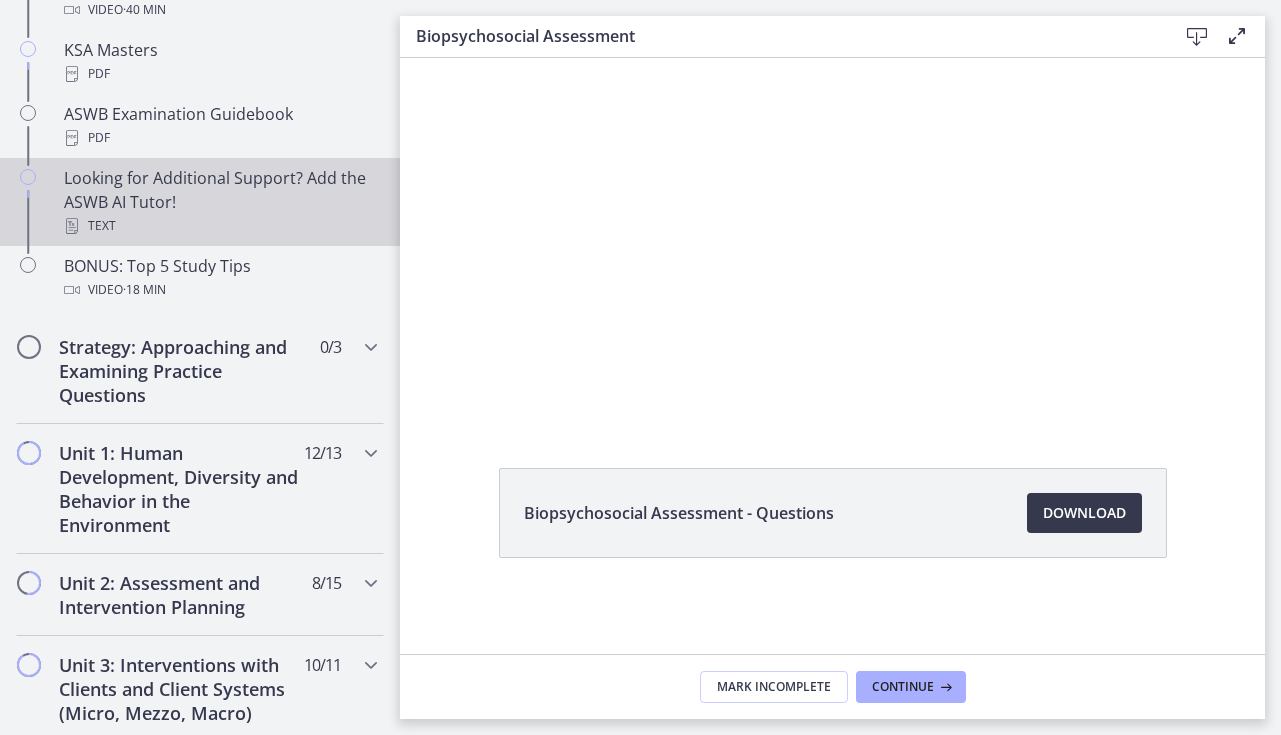 scroll, scrollTop: 942, scrollLeft: 0, axis: vertical 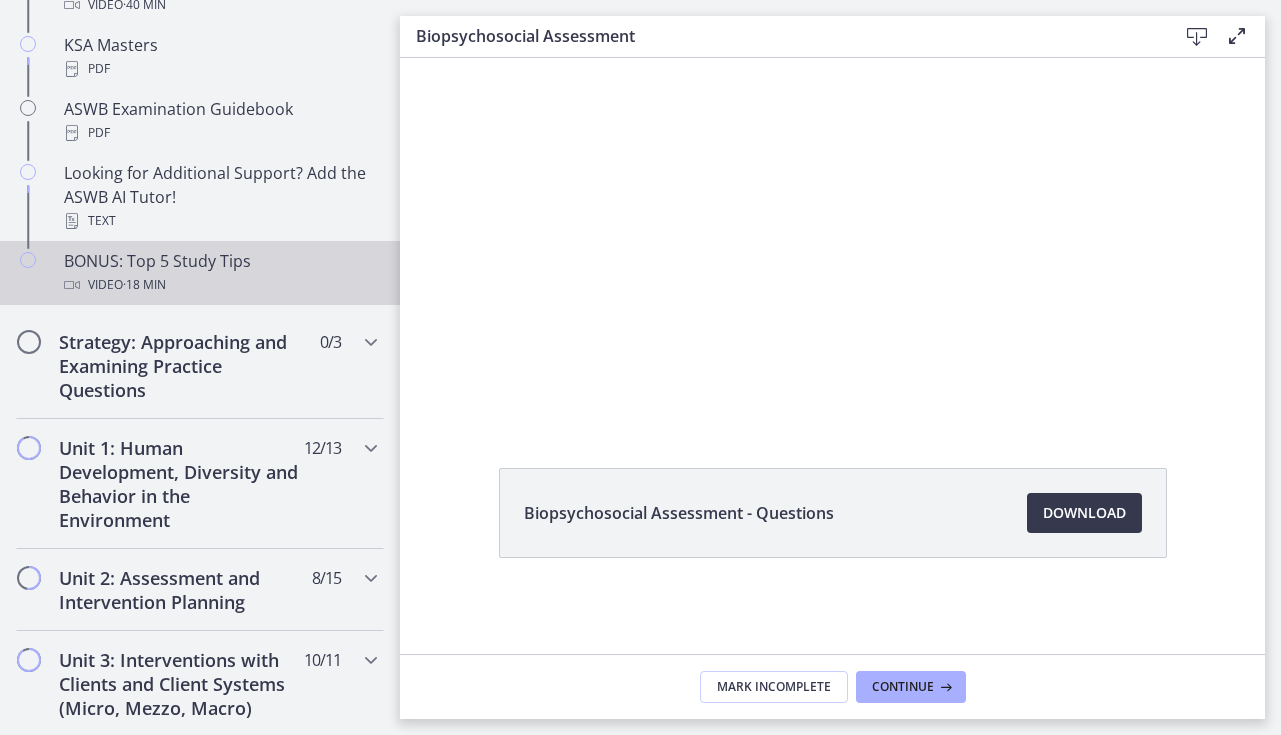 click on "BONUS: Top 5 Study Tips
Video
·  18 min" at bounding box center (200, 273) 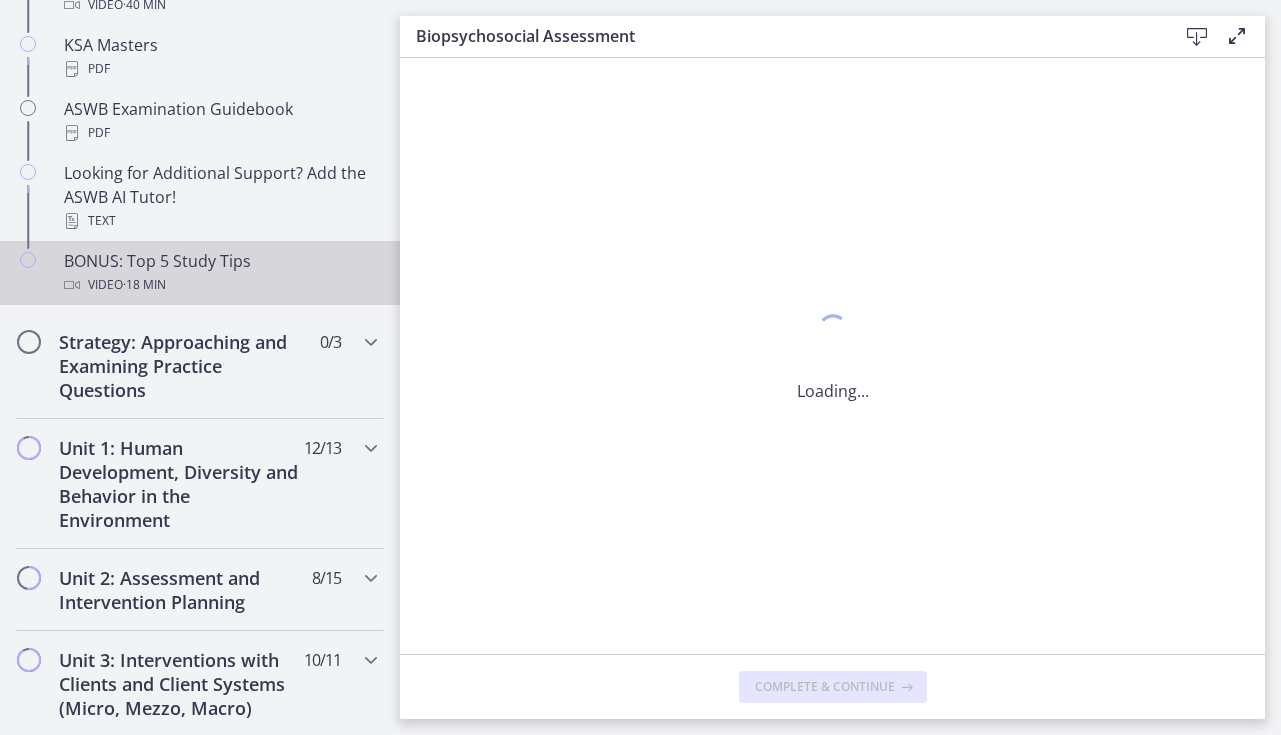 scroll, scrollTop: 0, scrollLeft: 0, axis: both 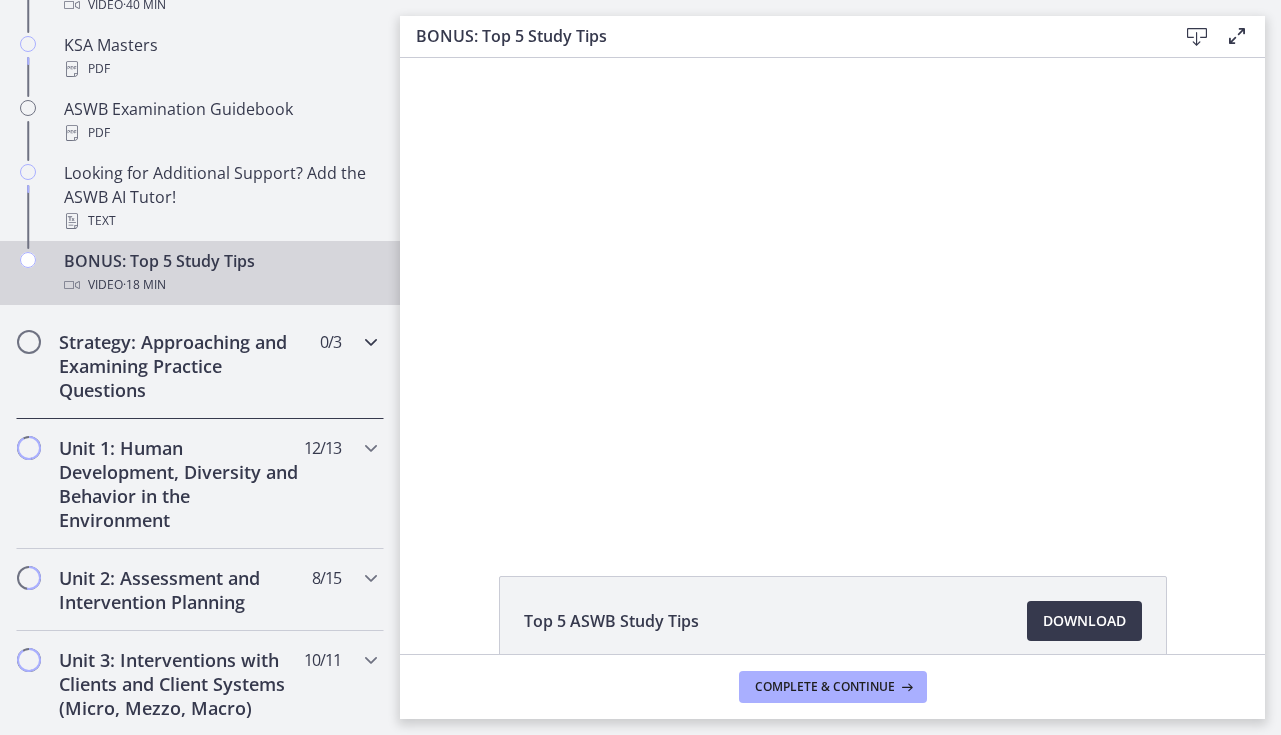 click on "Strategy: Approaching and Examining Practice Questions" at bounding box center (181, 366) 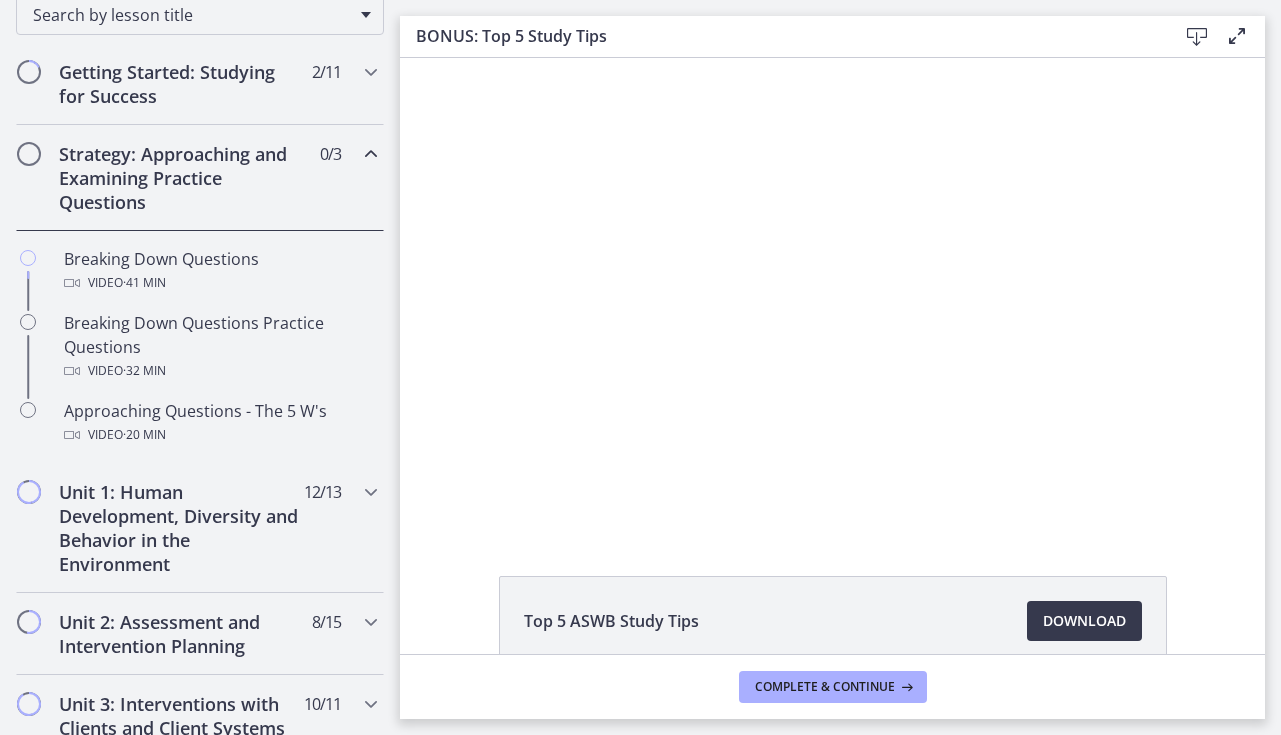 scroll, scrollTop: 336, scrollLeft: 0, axis: vertical 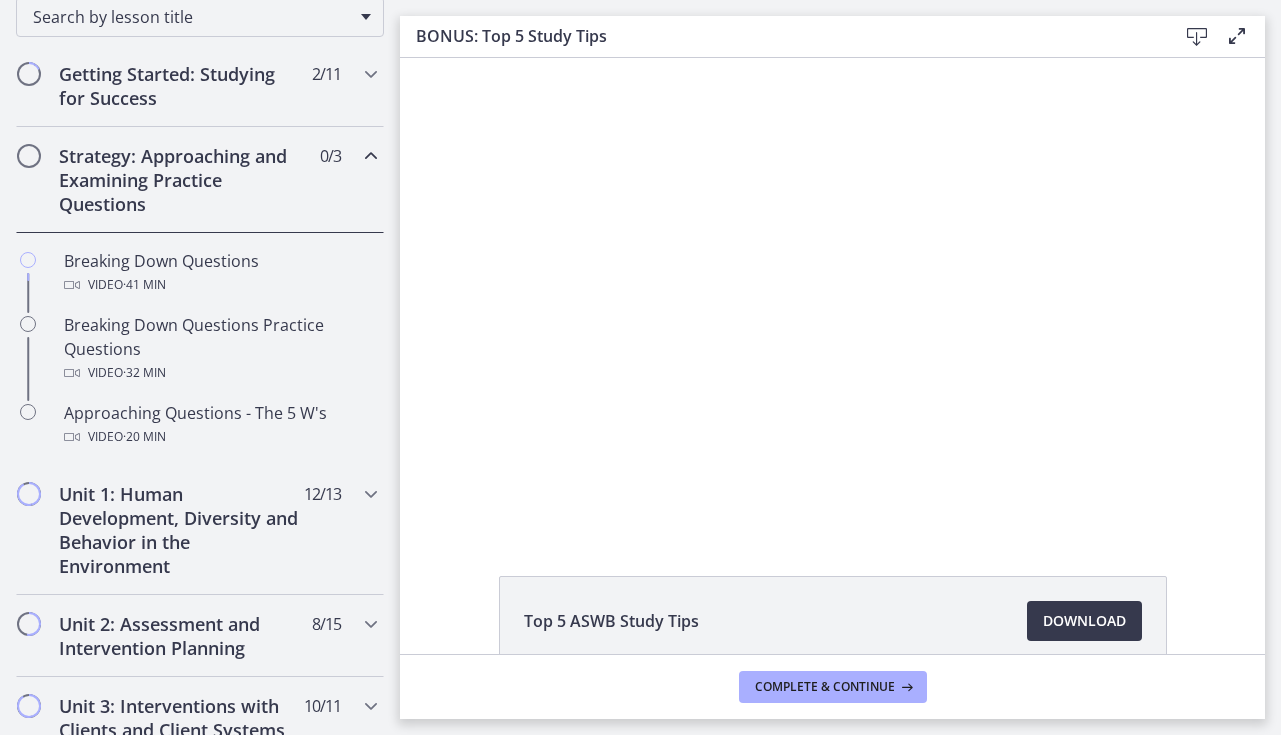 click at bounding box center (371, 156) 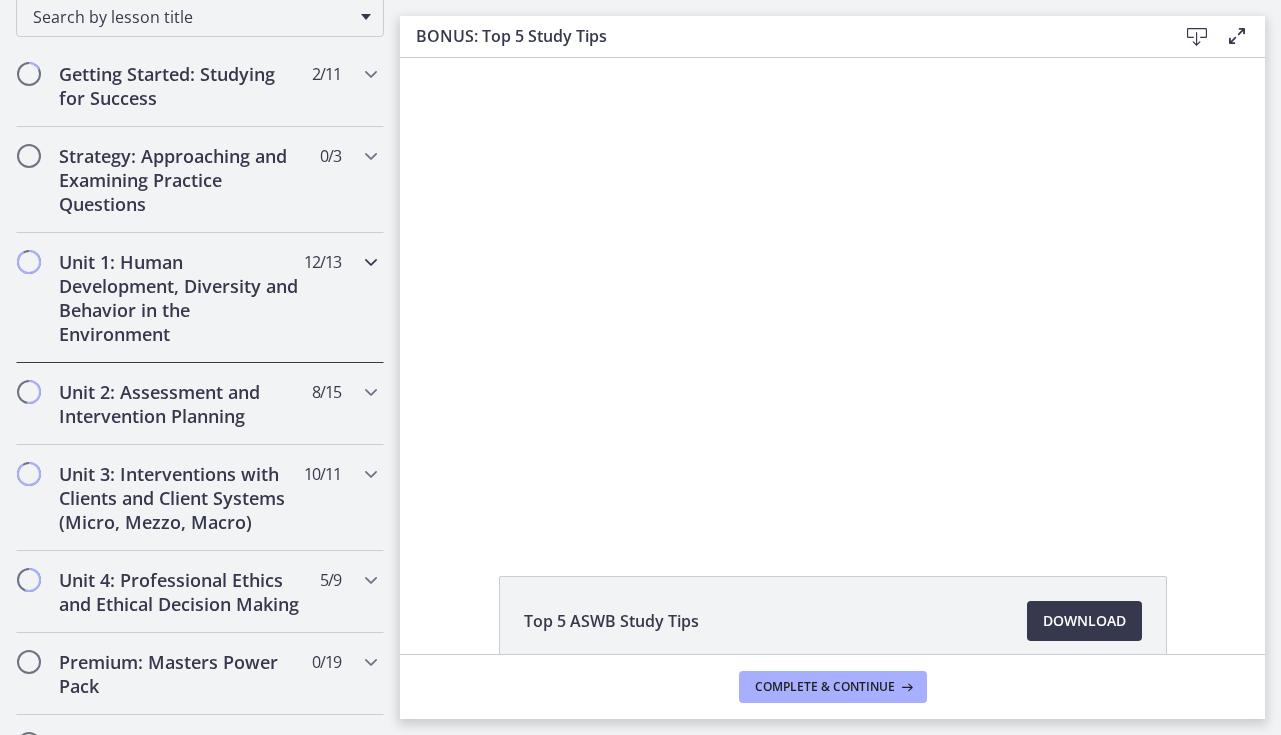 click on "[NUMBER]  /  [NUMBER]
Completed" at bounding box center [322, 262] 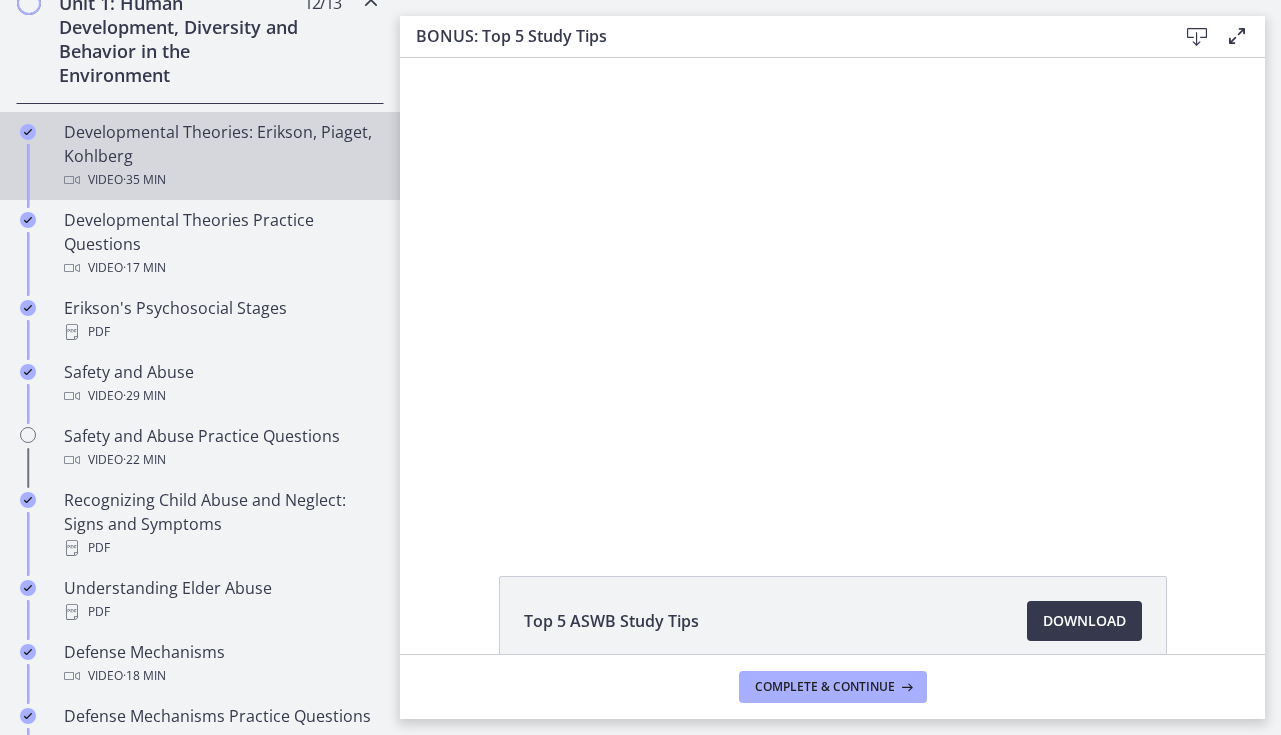 scroll, scrollTop: 596, scrollLeft: 0, axis: vertical 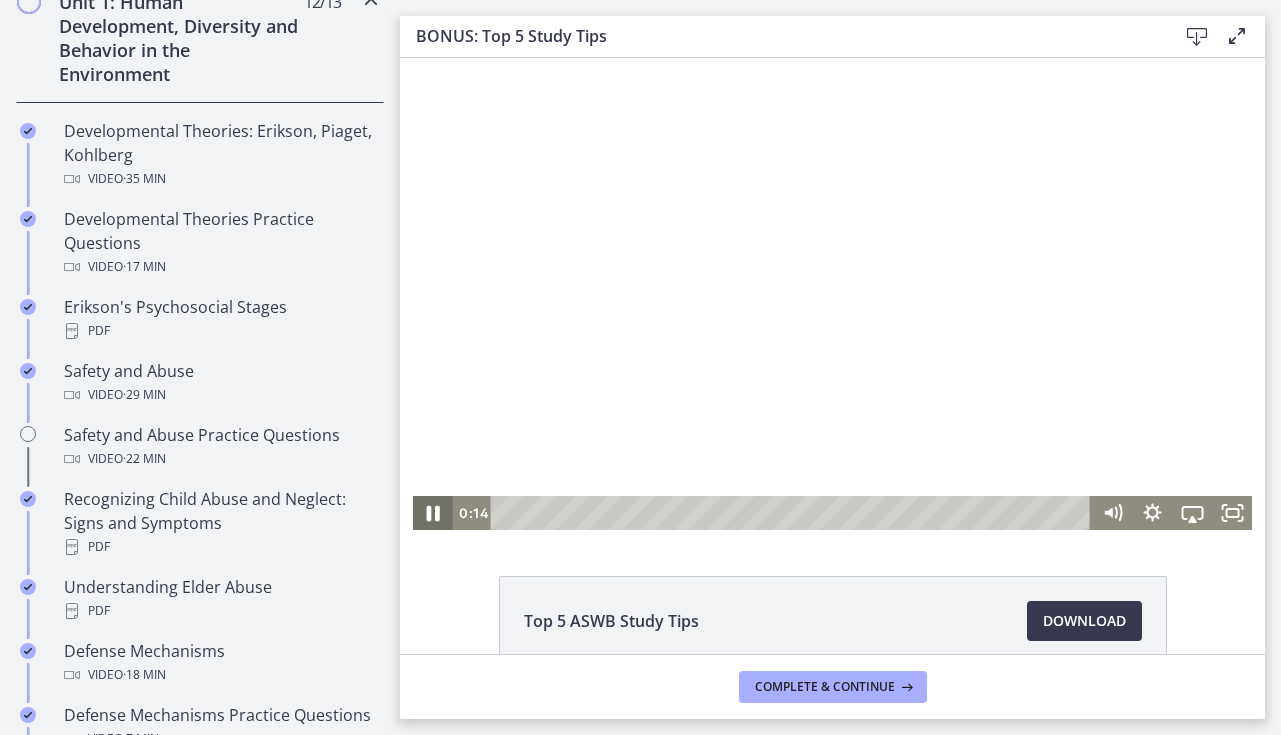 click 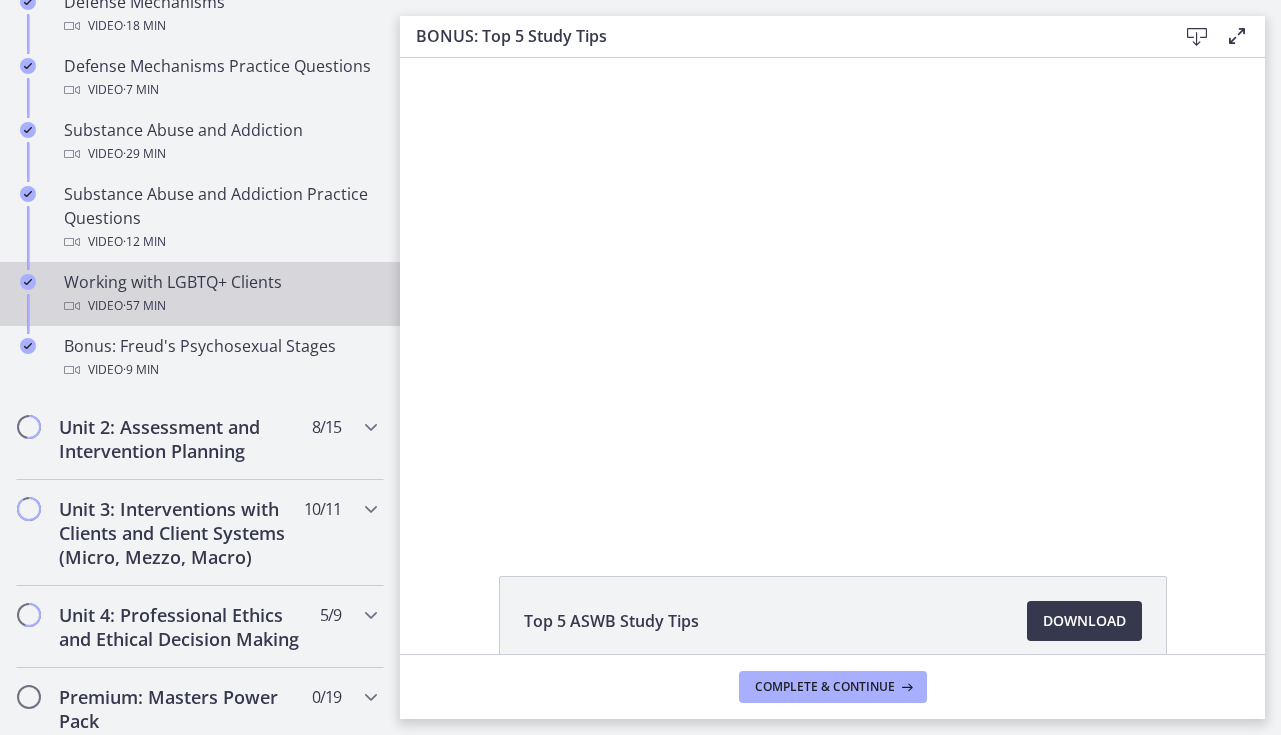 scroll, scrollTop: 1260, scrollLeft: 0, axis: vertical 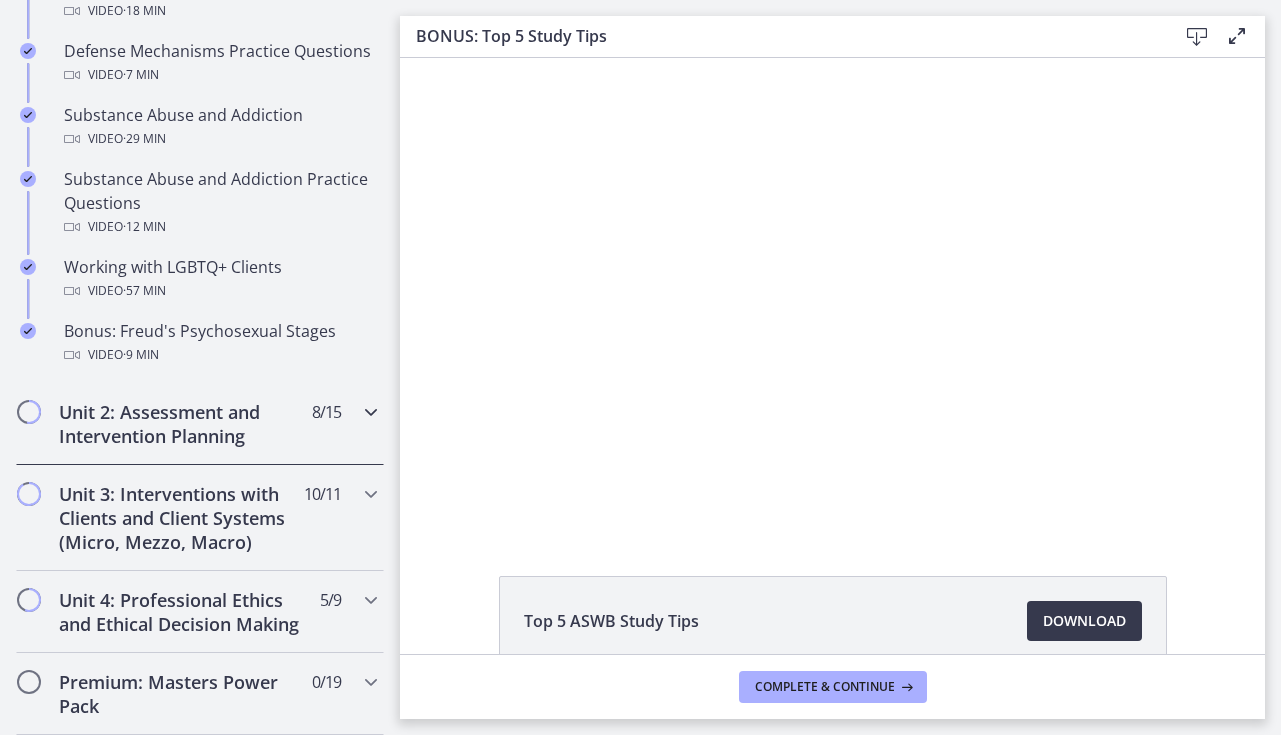 click on "Unit 2: Assessment and Intervention Planning
[NUMBER]  /  [NUMBER]
Completed" at bounding box center (200, 424) 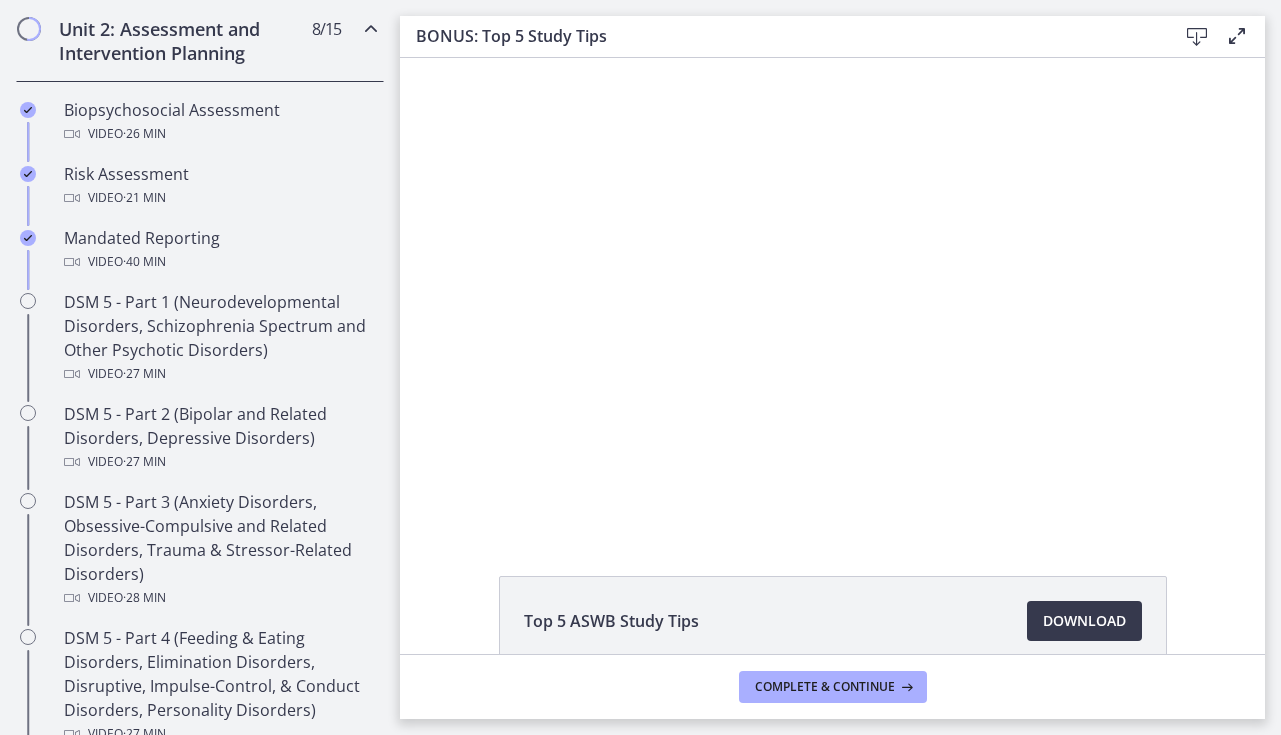 scroll, scrollTop: 698, scrollLeft: 0, axis: vertical 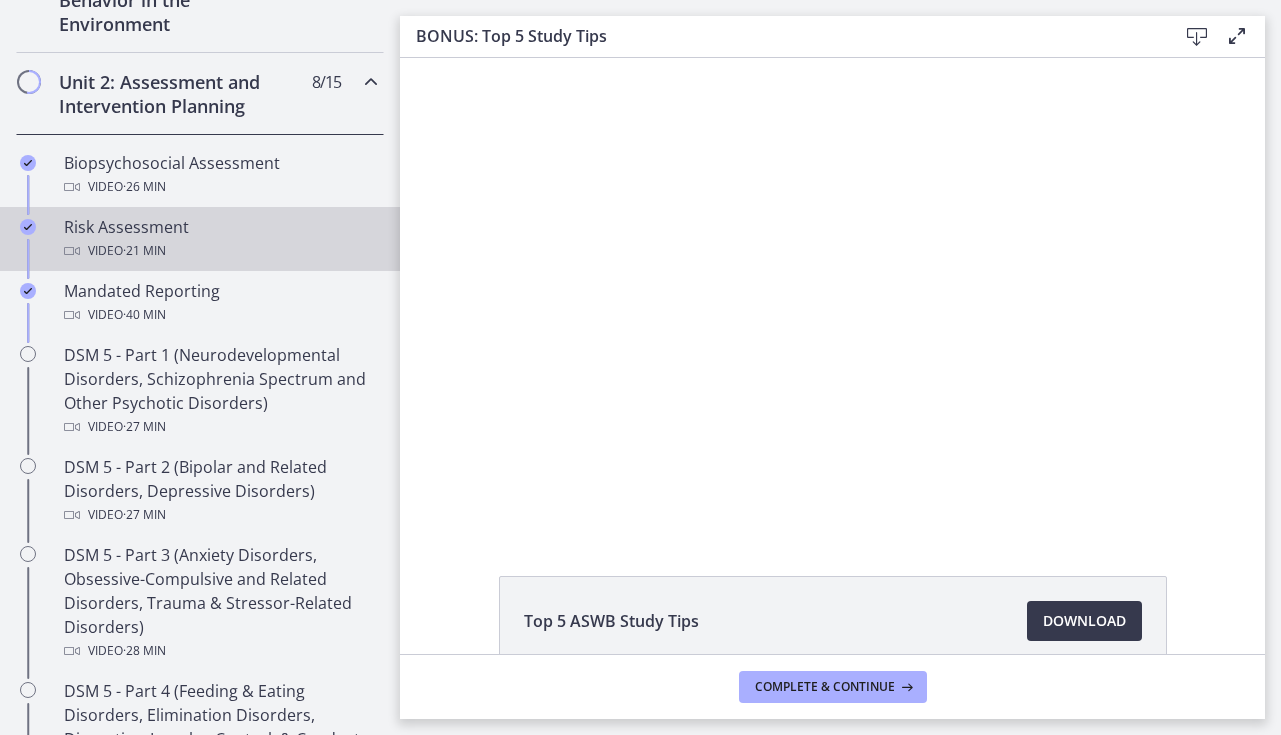 click on "Risk Assessment
Video
·  21 min" at bounding box center (220, 239) 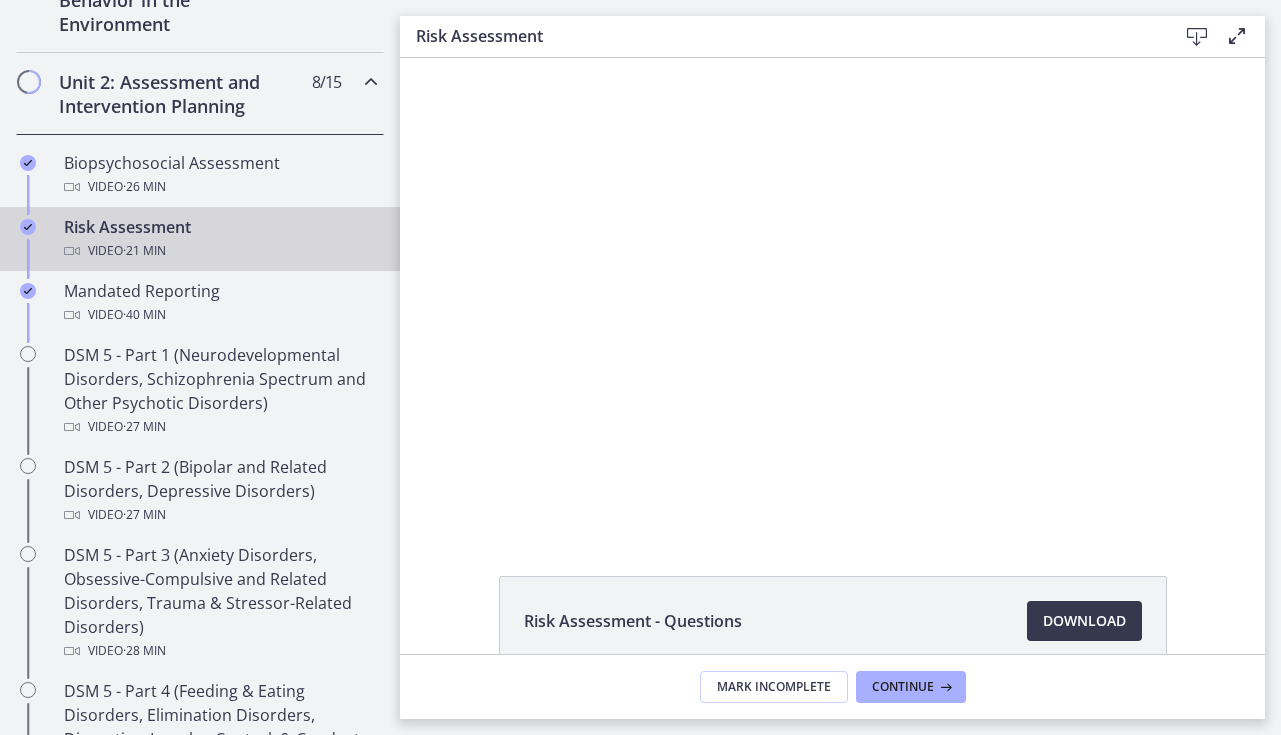 scroll, scrollTop: 0, scrollLeft: 0, axis: both 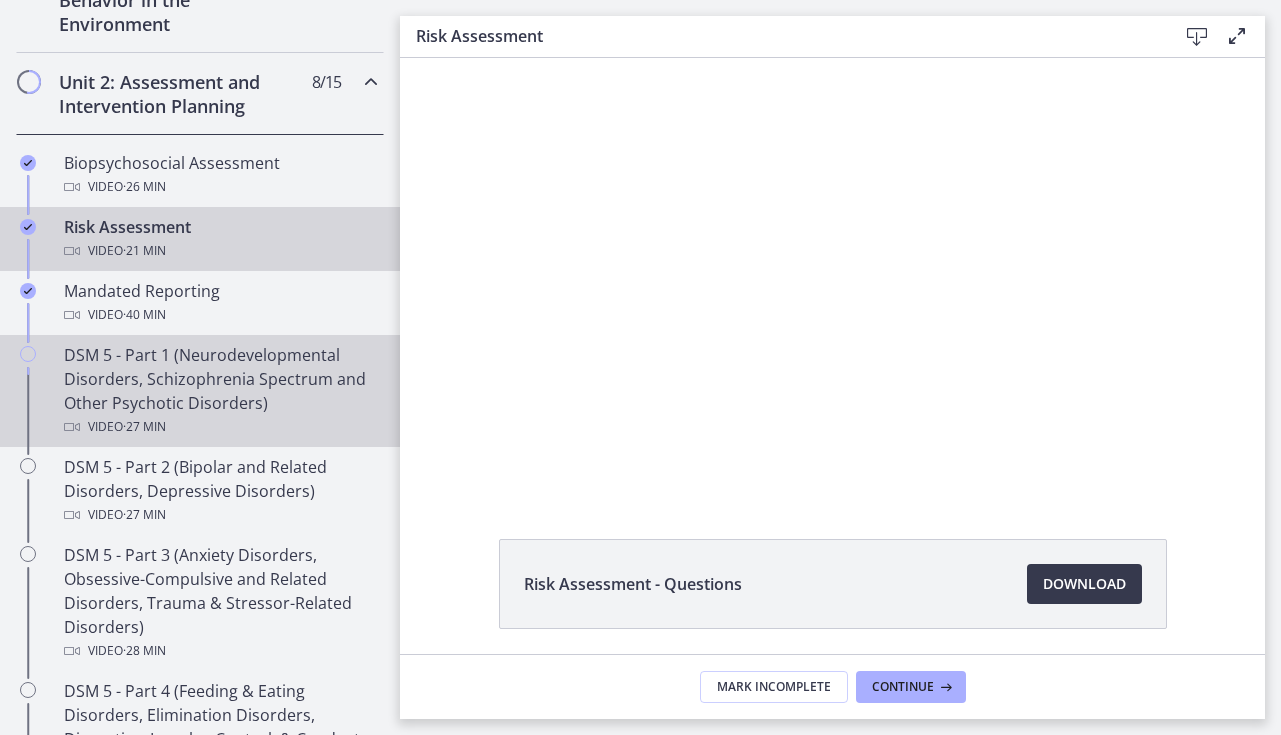 click on "DSM 5 - Part 1 (Neurodevelopmental Disorders, Schizophrenia Spectrum and Other Psychotic Disorders)
Video
·  27 min" at bounding box center [220, 391] 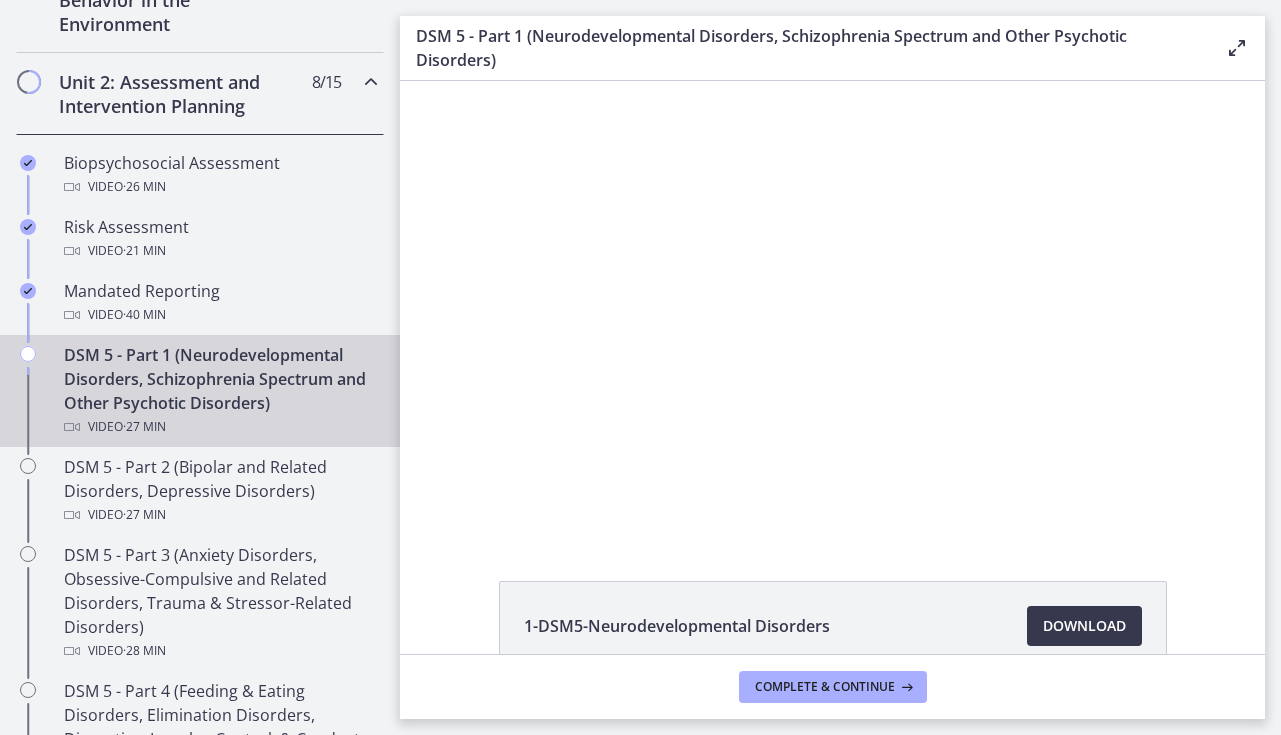 scroll, scrollTop: 0, scrollLeft: 0, axis: both 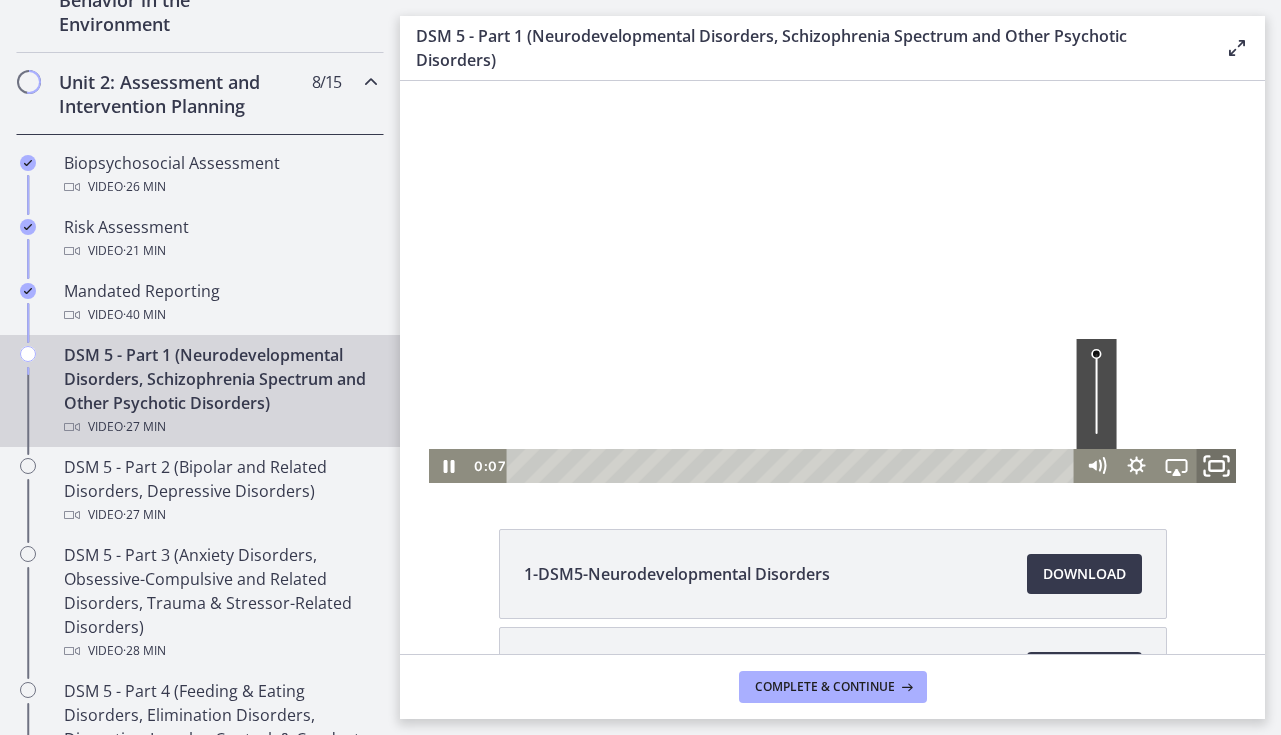 click 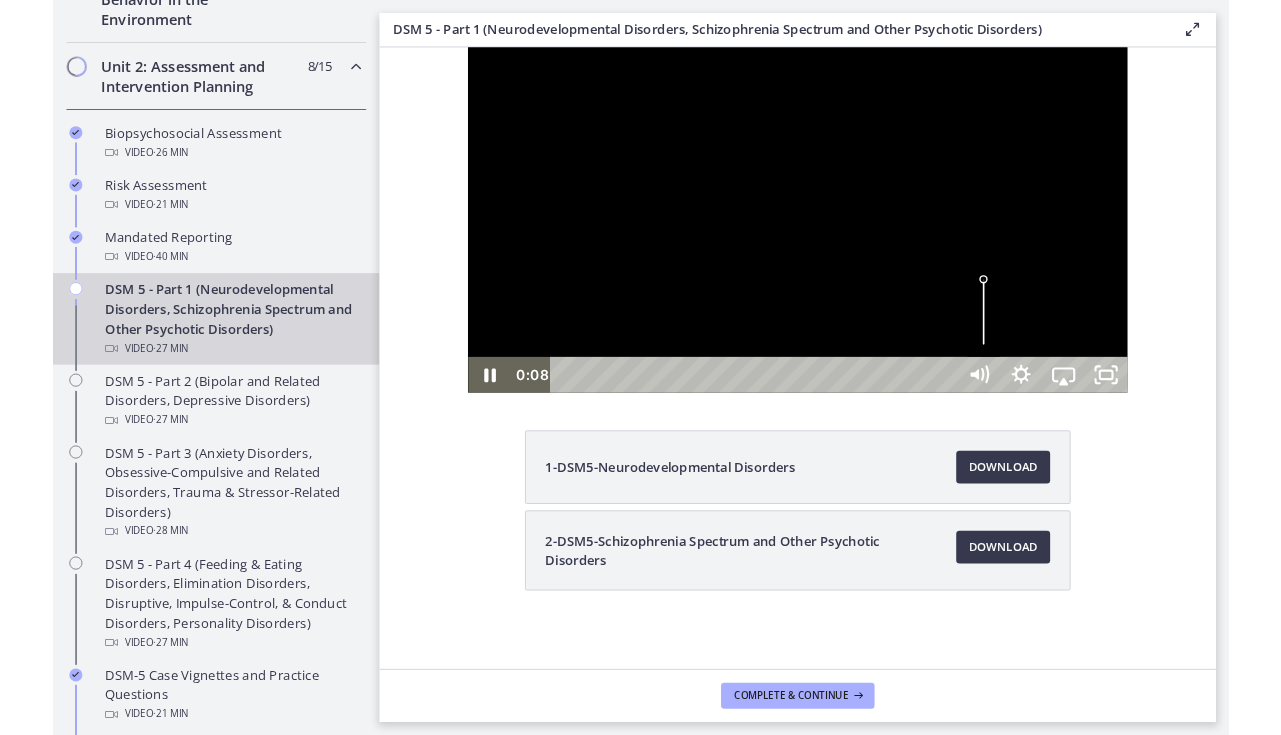 scroll, scrollTop: 0, scrollLeft: 0, axis: both 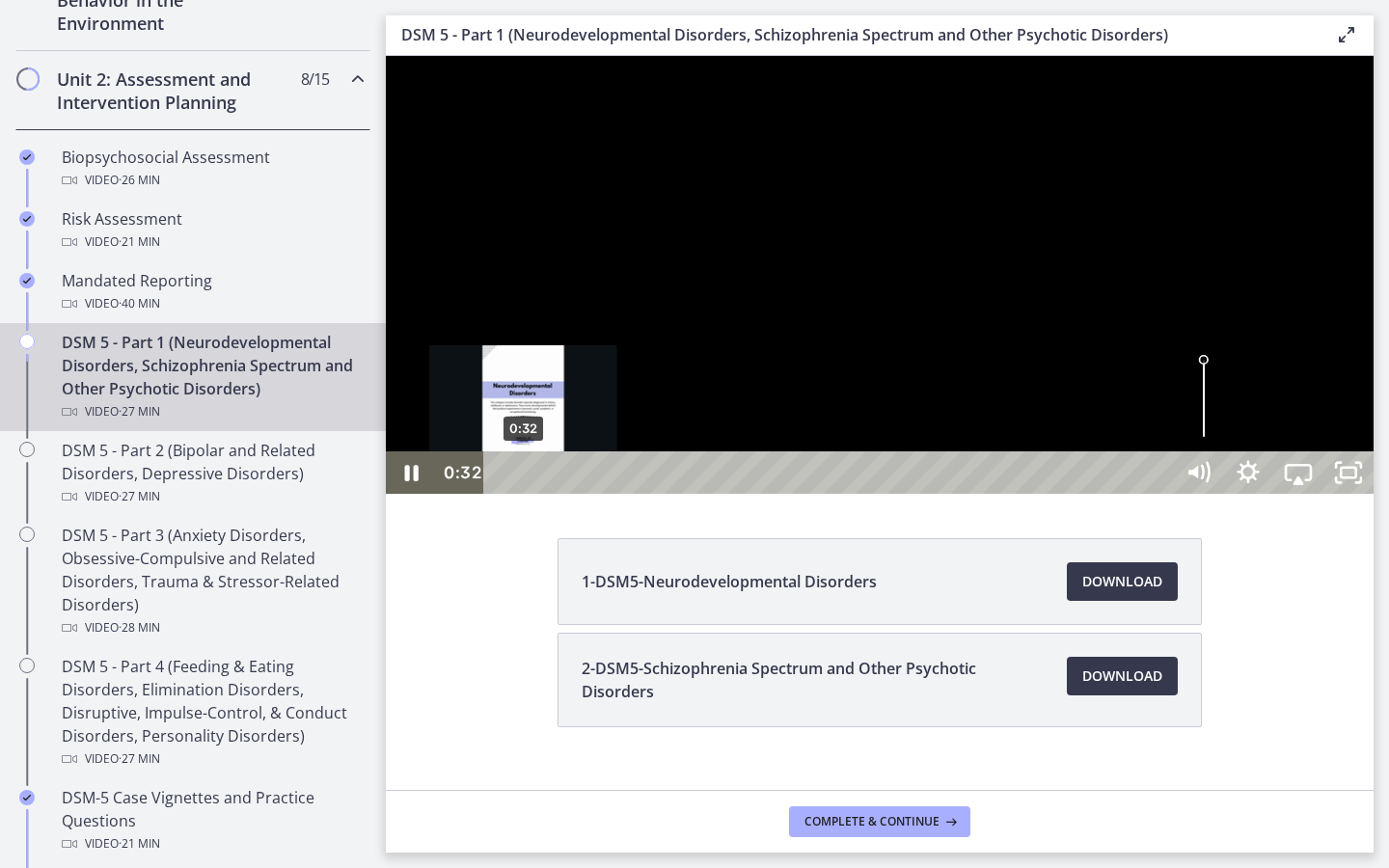 click on "0:32" at bounding box center (831, 473) 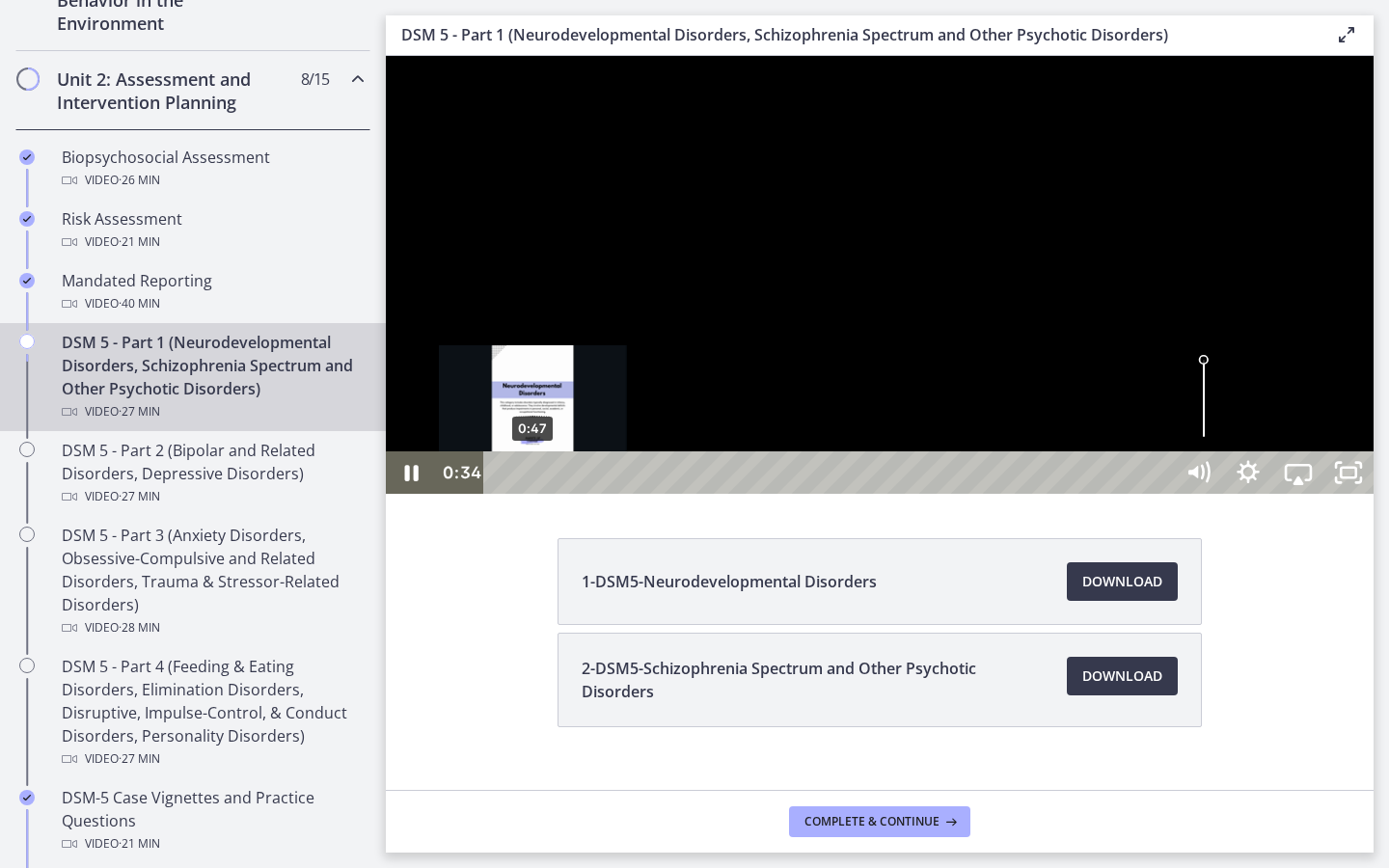 click on "0:47" at bounding box center [831, 473] 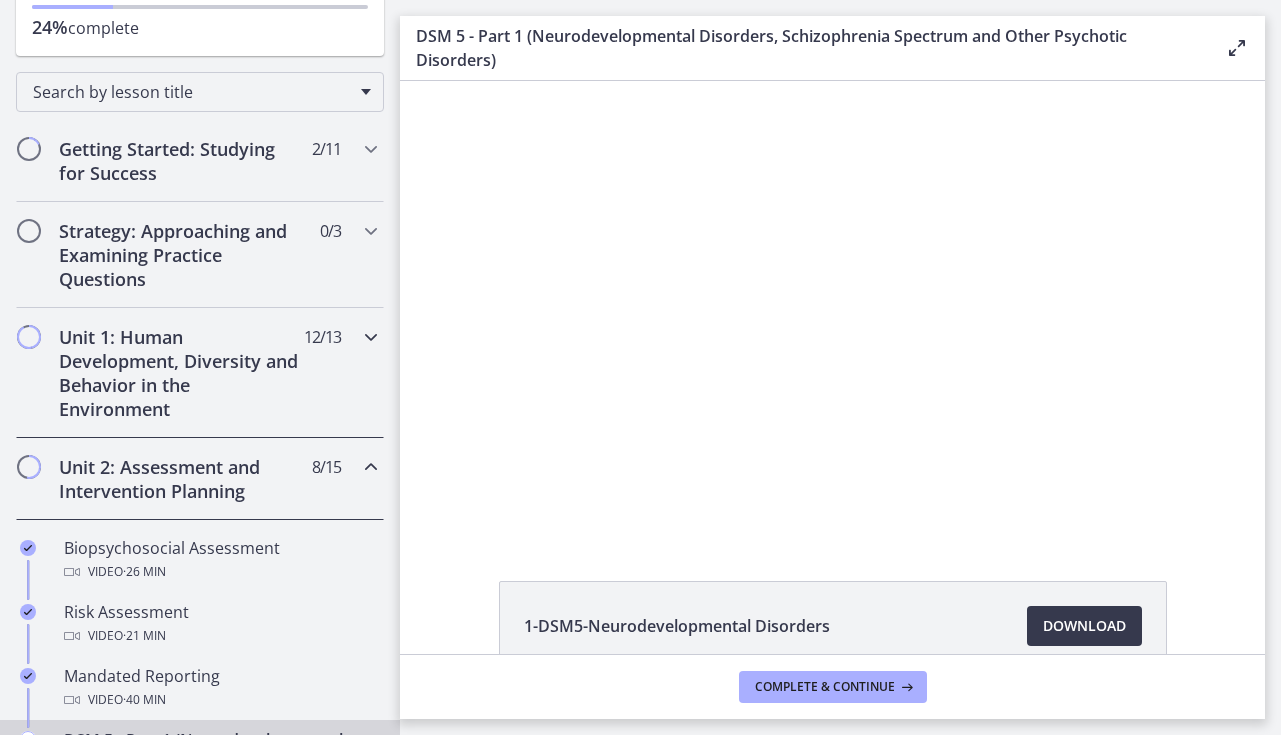 scroll, scrollTop: 287, scrollLeft: 0, axis: vertical 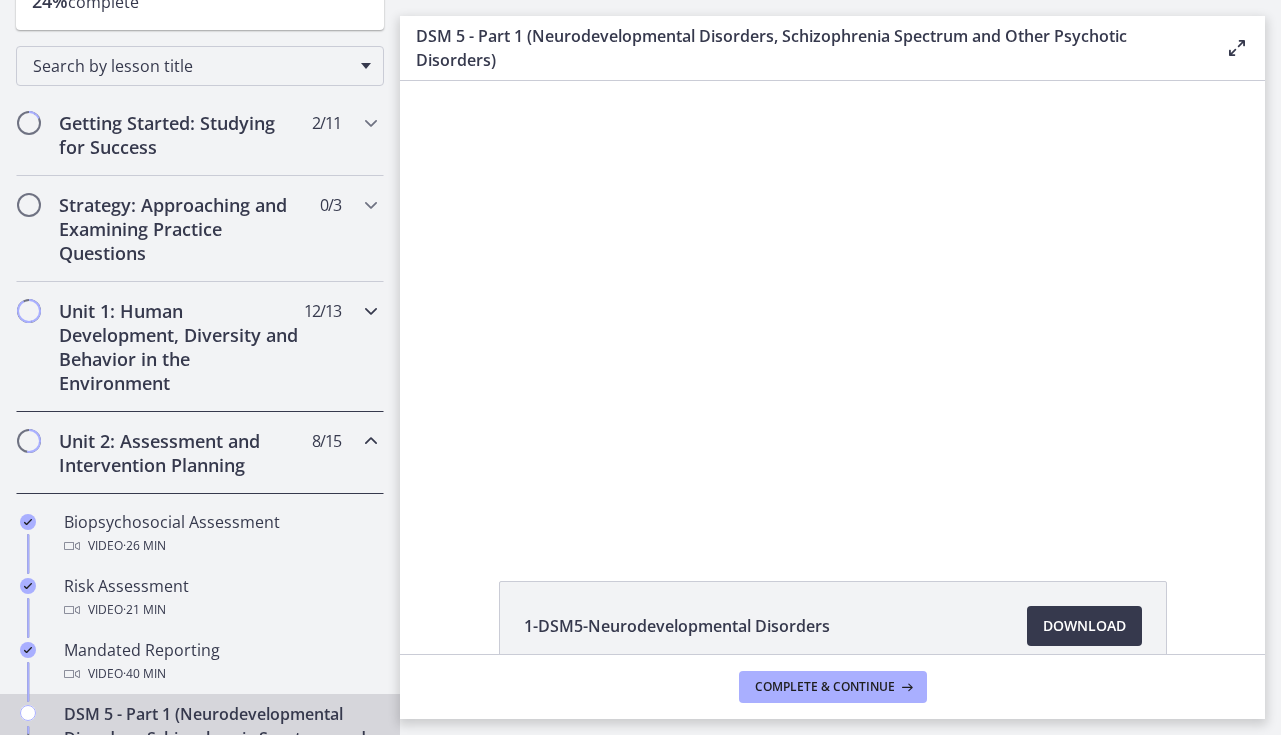 click at bounding box center (371, 311) 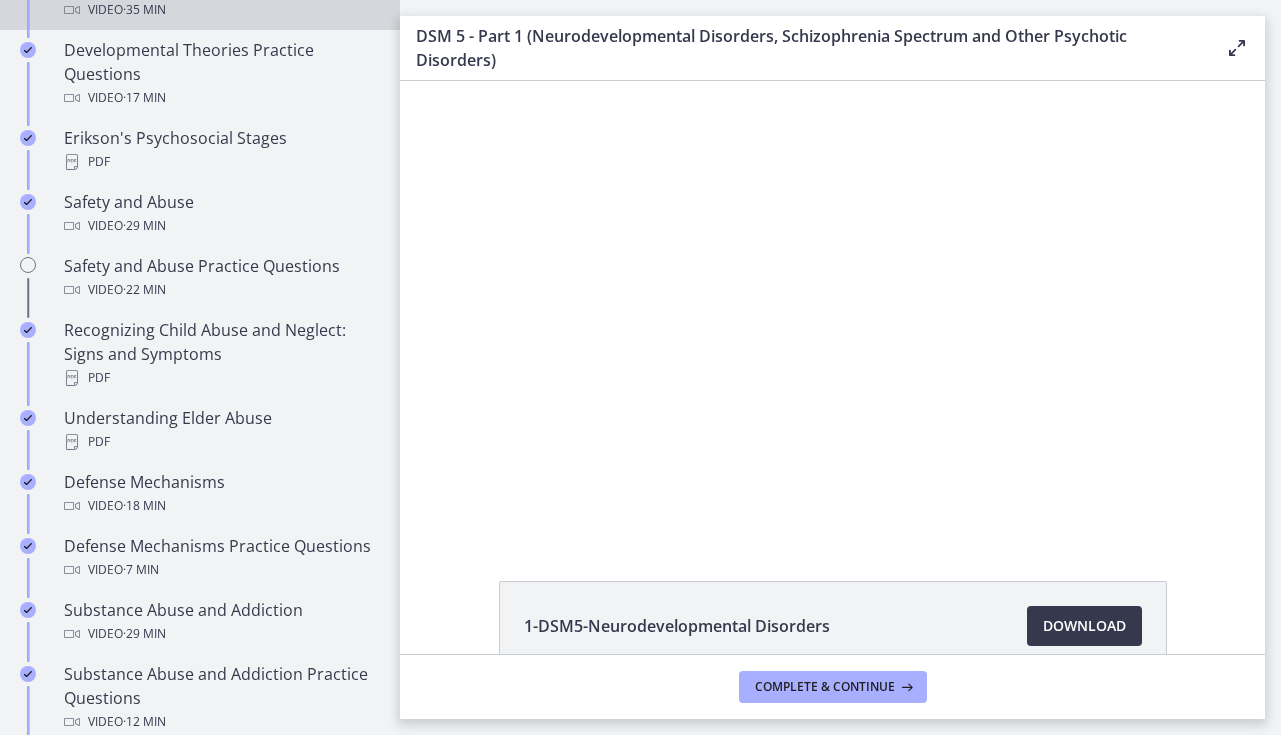 scroll, scrollTop: 766, scrollLeft: 0, axis: vertical 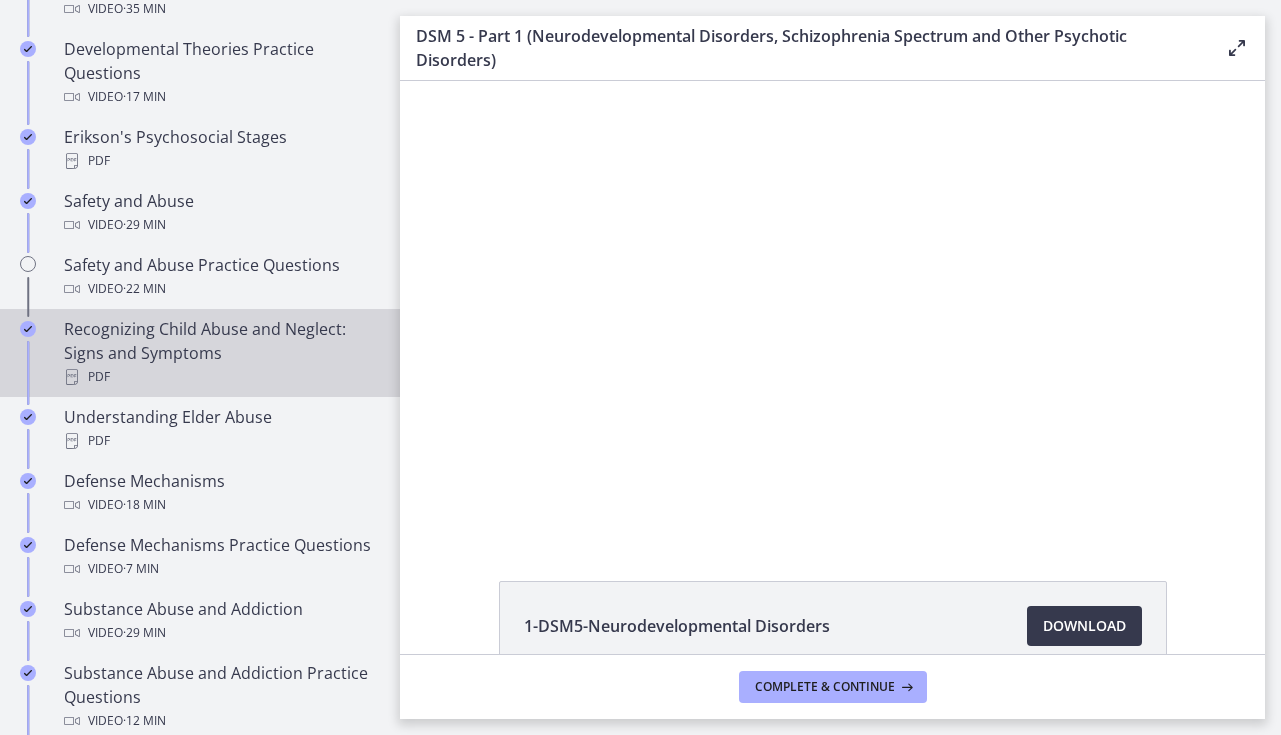 click on "PDF" at bounding box center (220, 377) 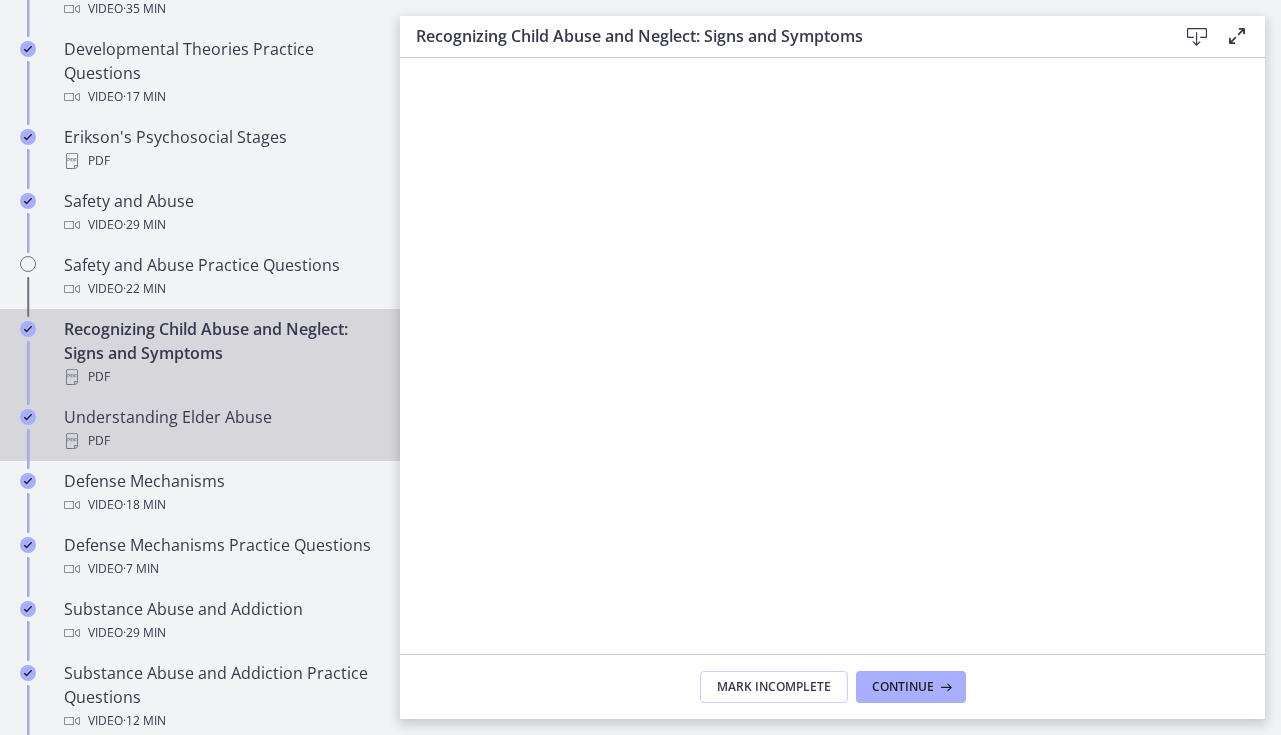 click on "PDF" at bounding box center [220, 441] 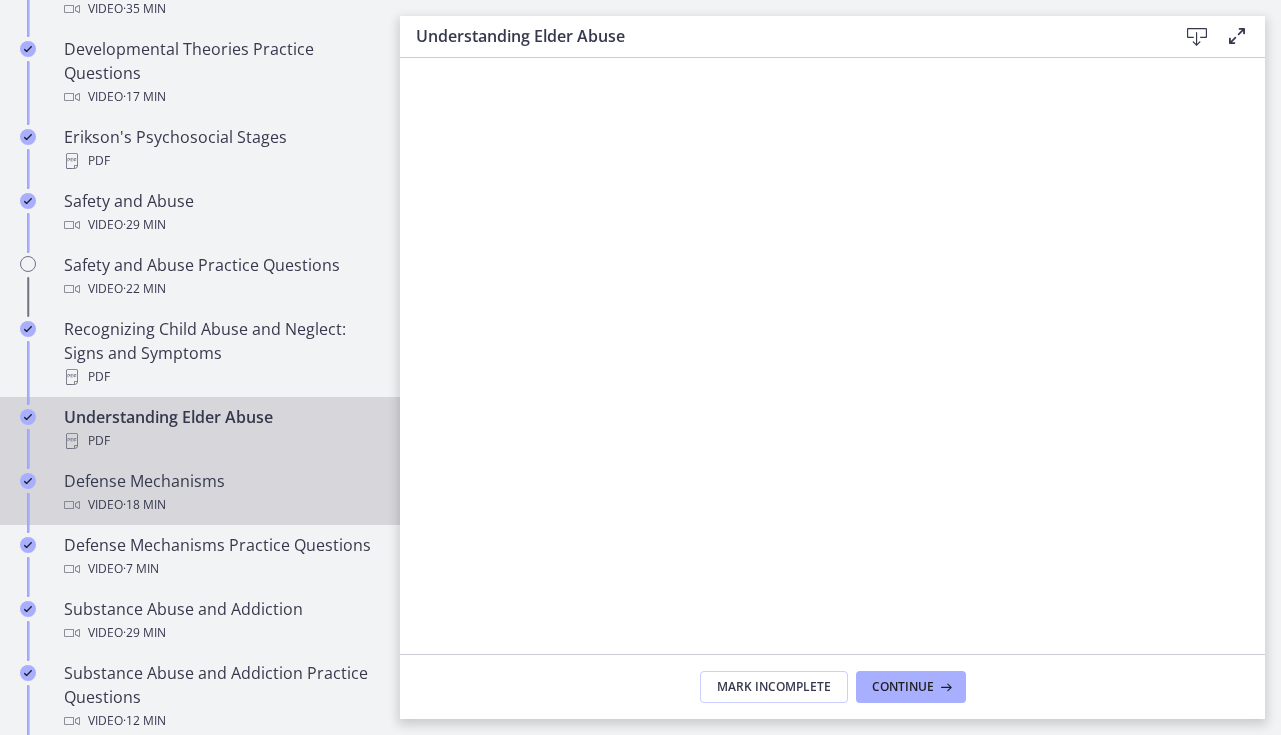 click on "Video
·  18 min" at bounding box center (220, 505) 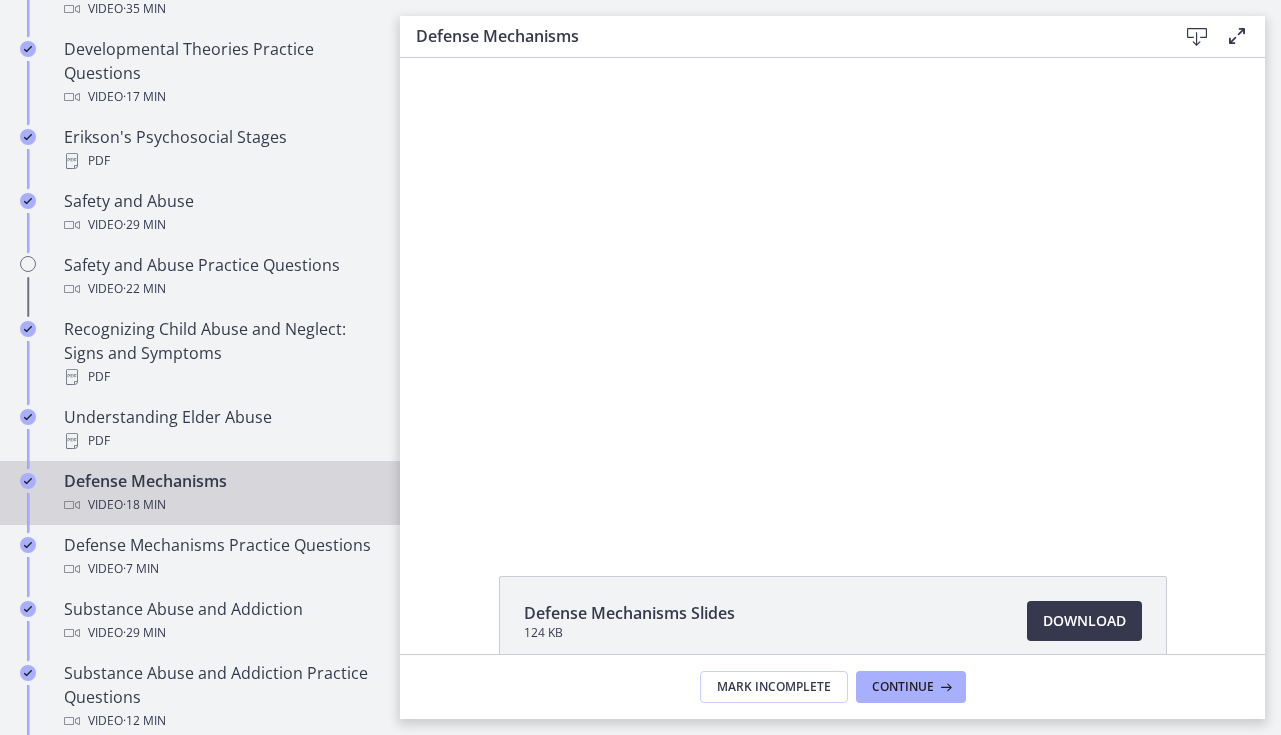 scroll, scrollTop: 0, scrollLeft: 0, axis: both 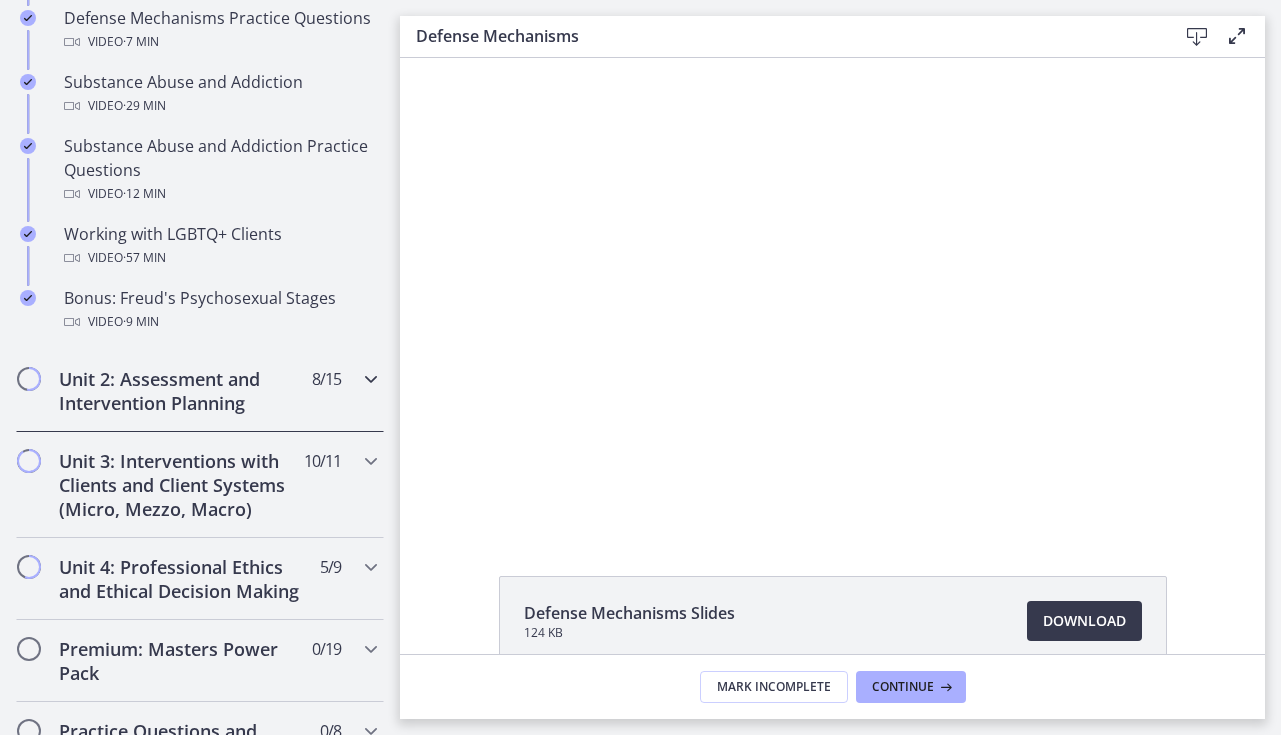 click on "[NUMBER]  /  [NUMBER]
Completed" at bounding box center [326, 379] 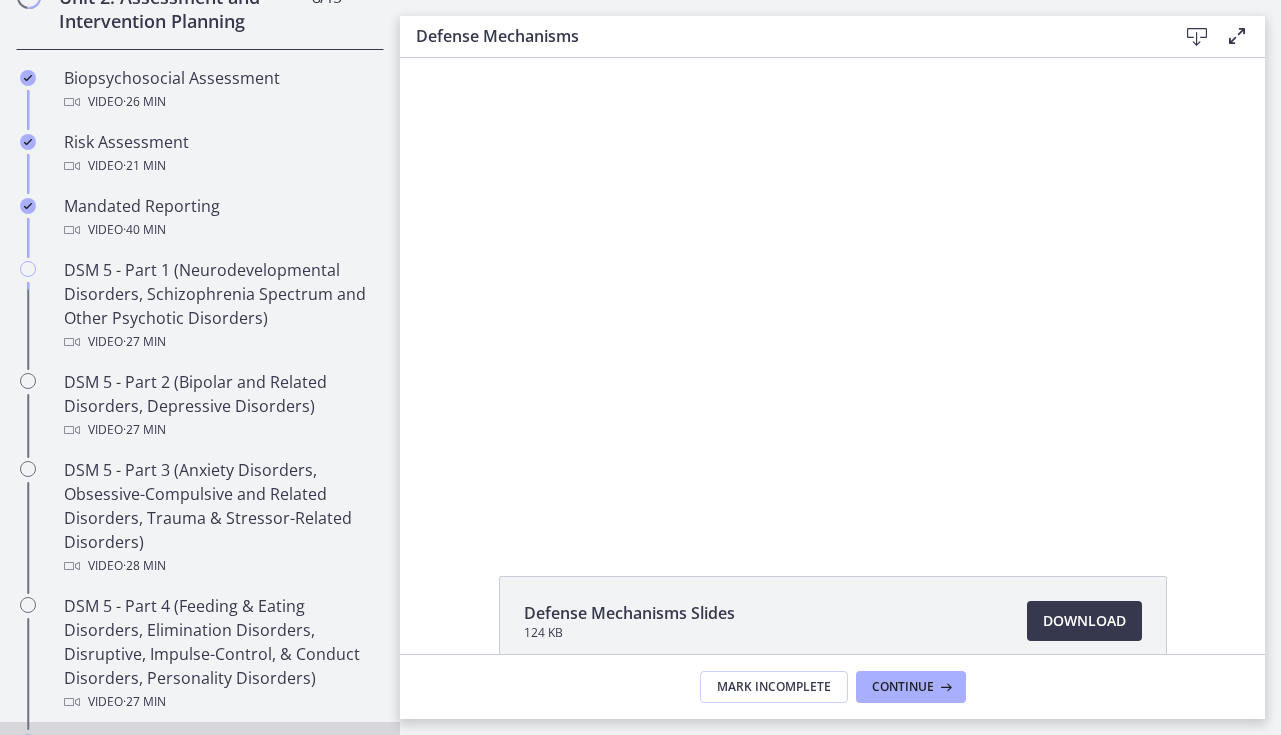 scroll, scrollTop: 722, scrollLeft: 0, axis: vertical 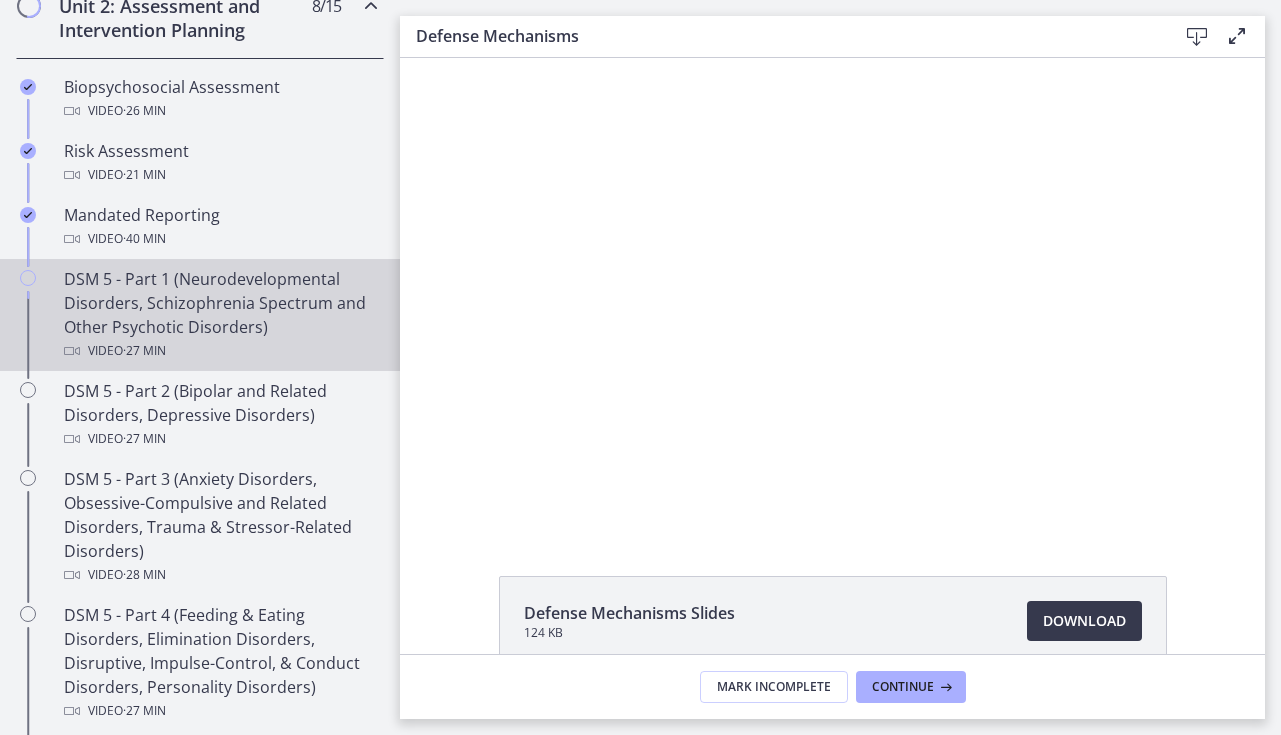 click on "DSM 5 - Part 1 (Neurodevelopmental Disorders, Schizophrenia Spectrum and Other Psychotic Disorders)
Video
·  27 min" at bounding box center [220, 315] 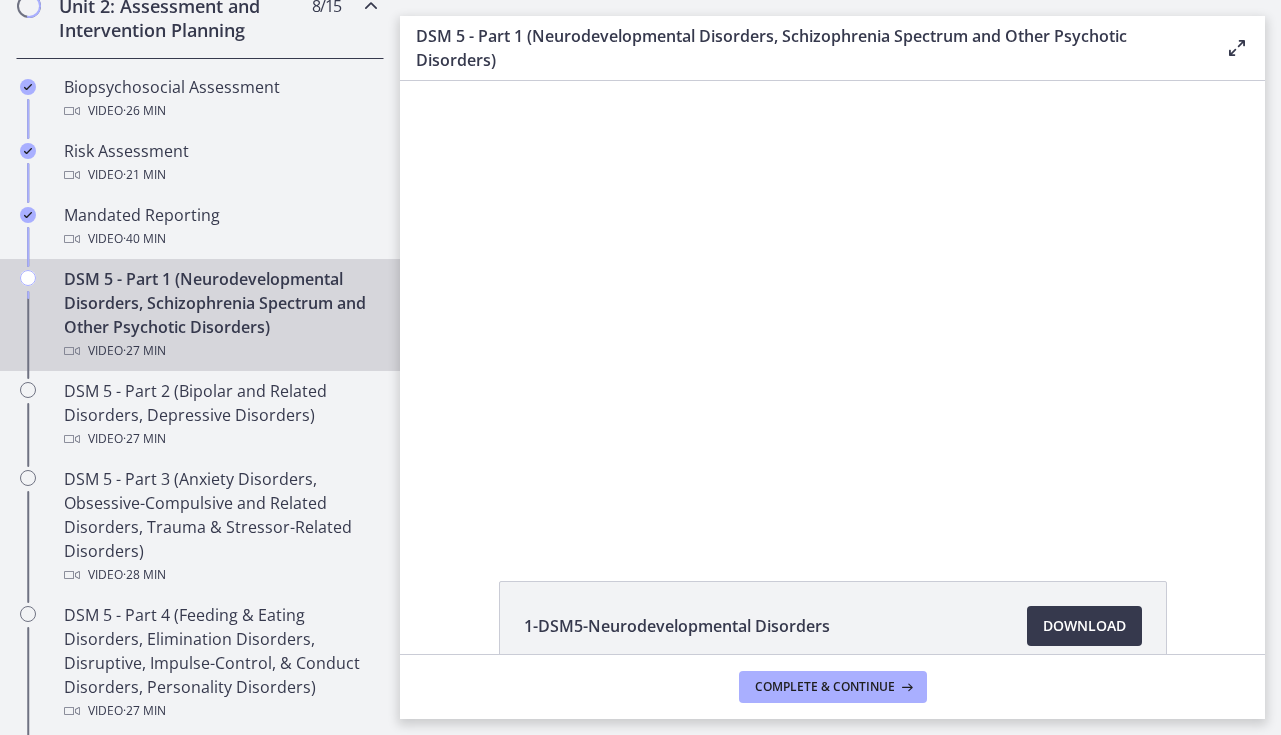 scroll, scrollTop: 0, scrollLeft: 0, axis: both 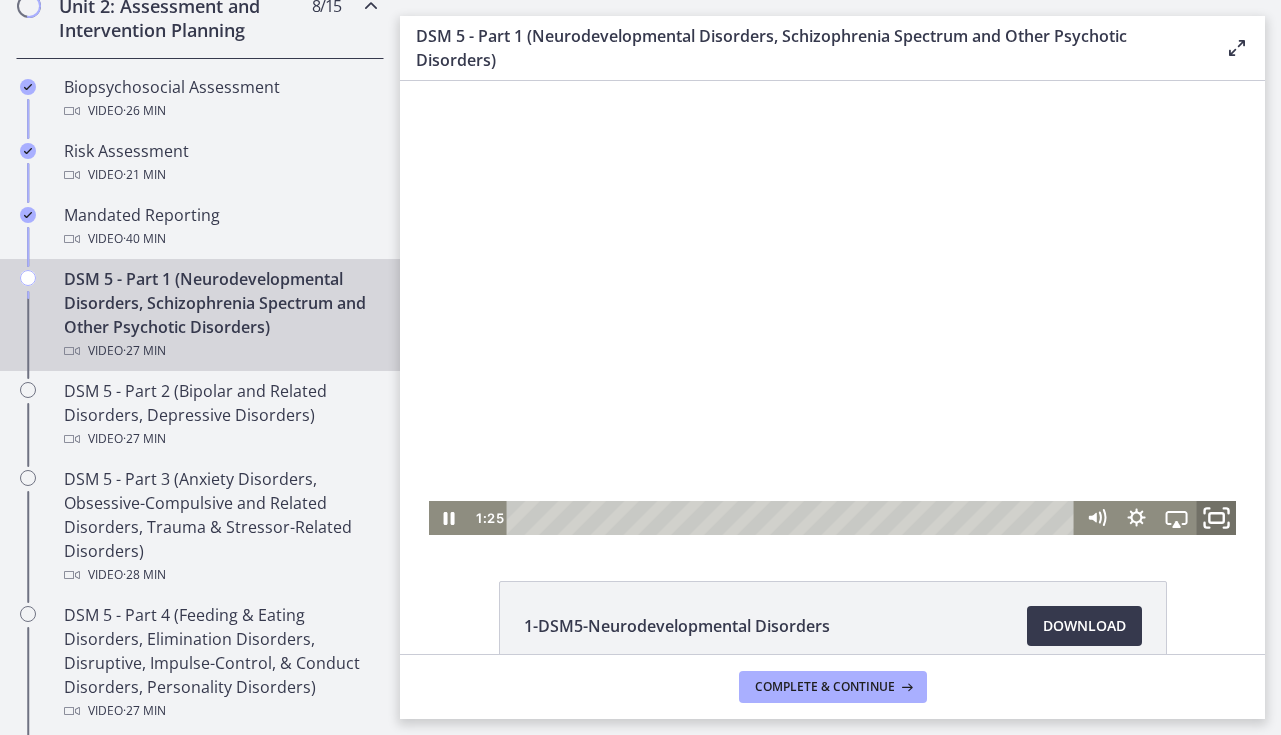 click 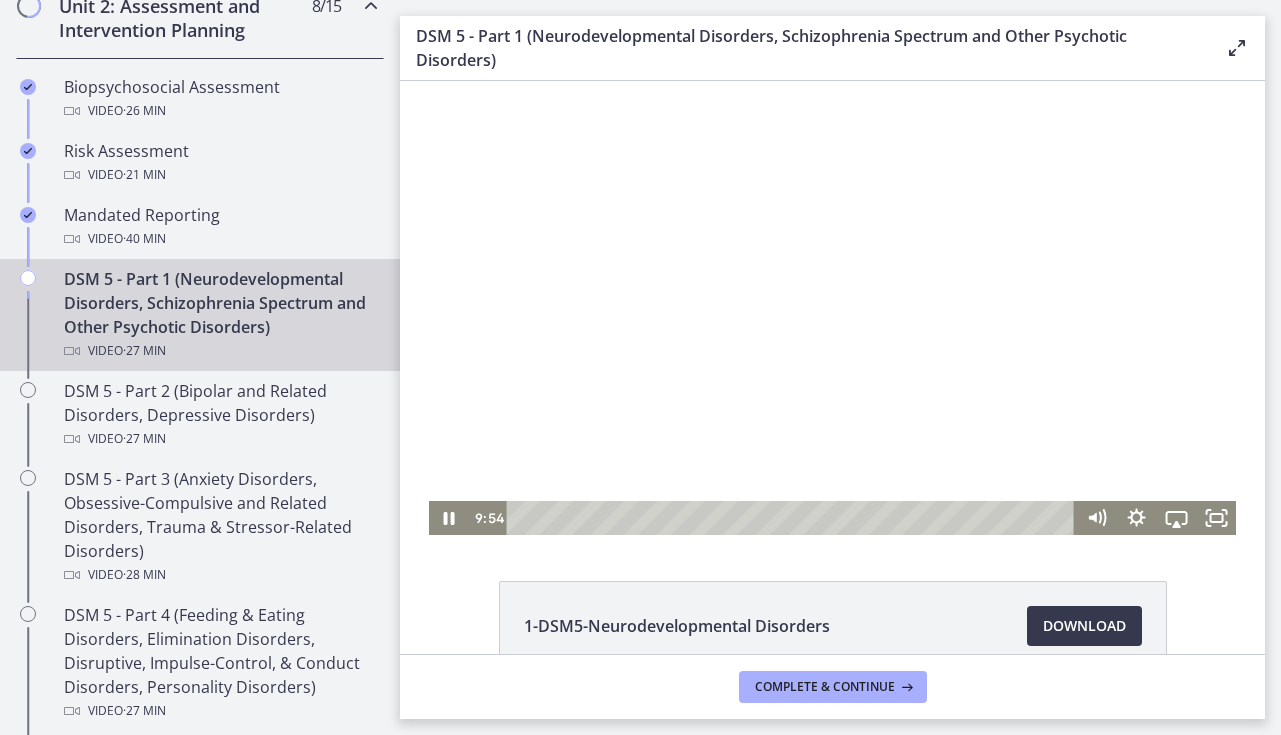click at bounding box center (832, 308) 